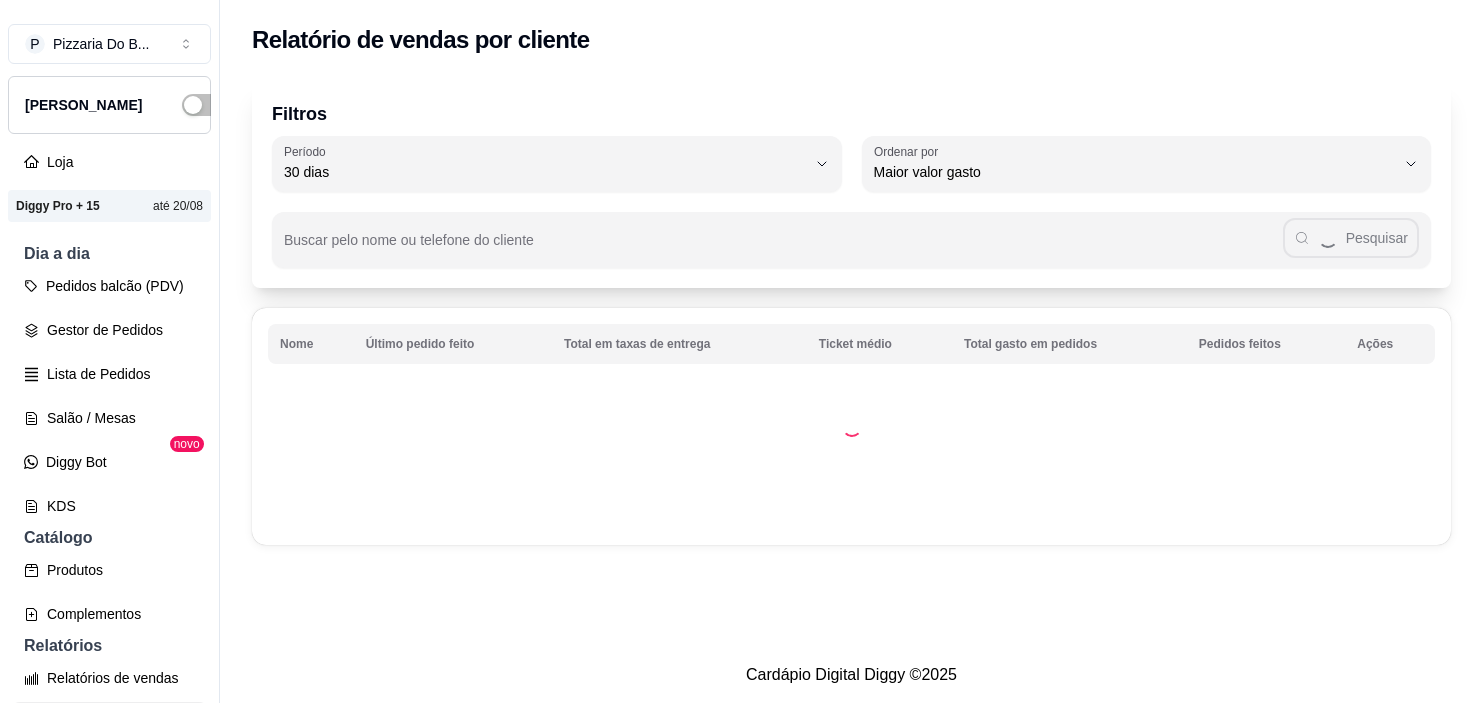 select on "30" 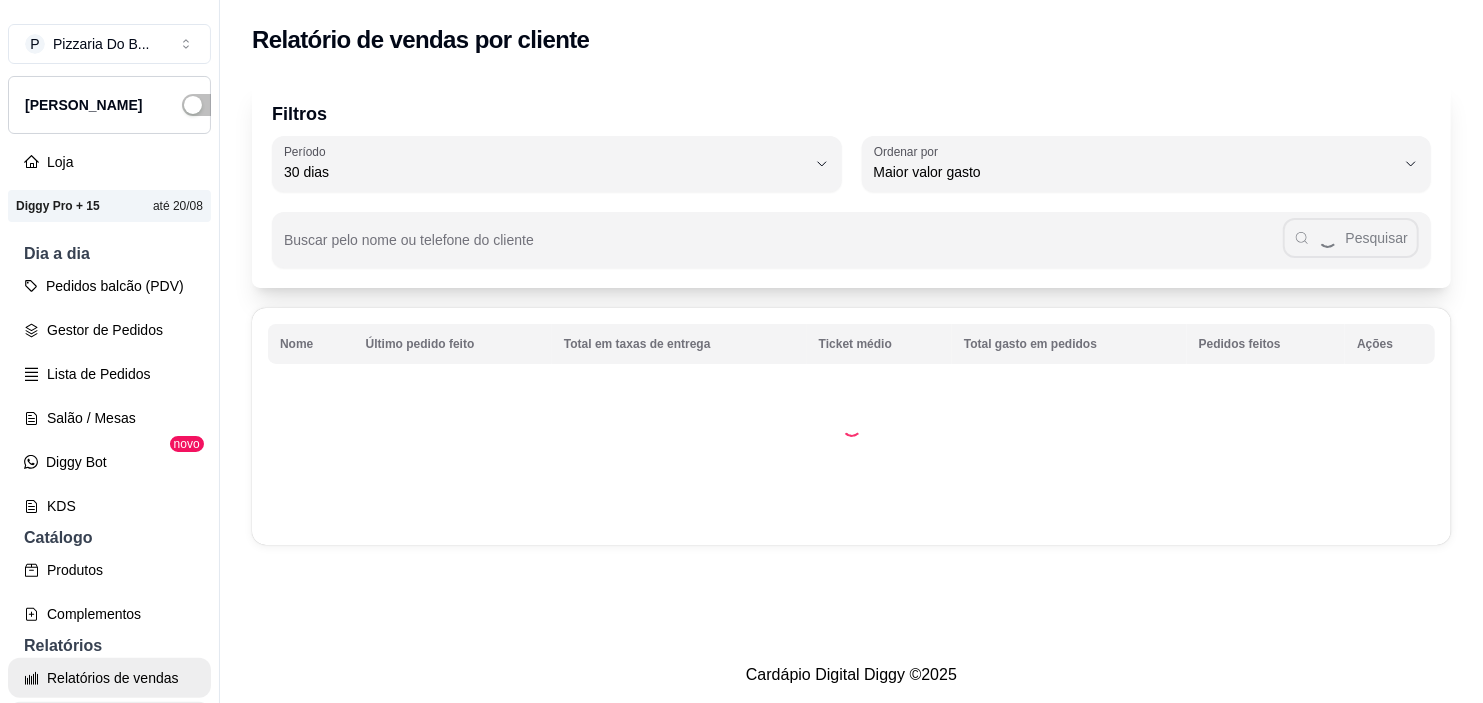 scroll, scrollTop: 333, scrollLeft: 0, axis: vertical 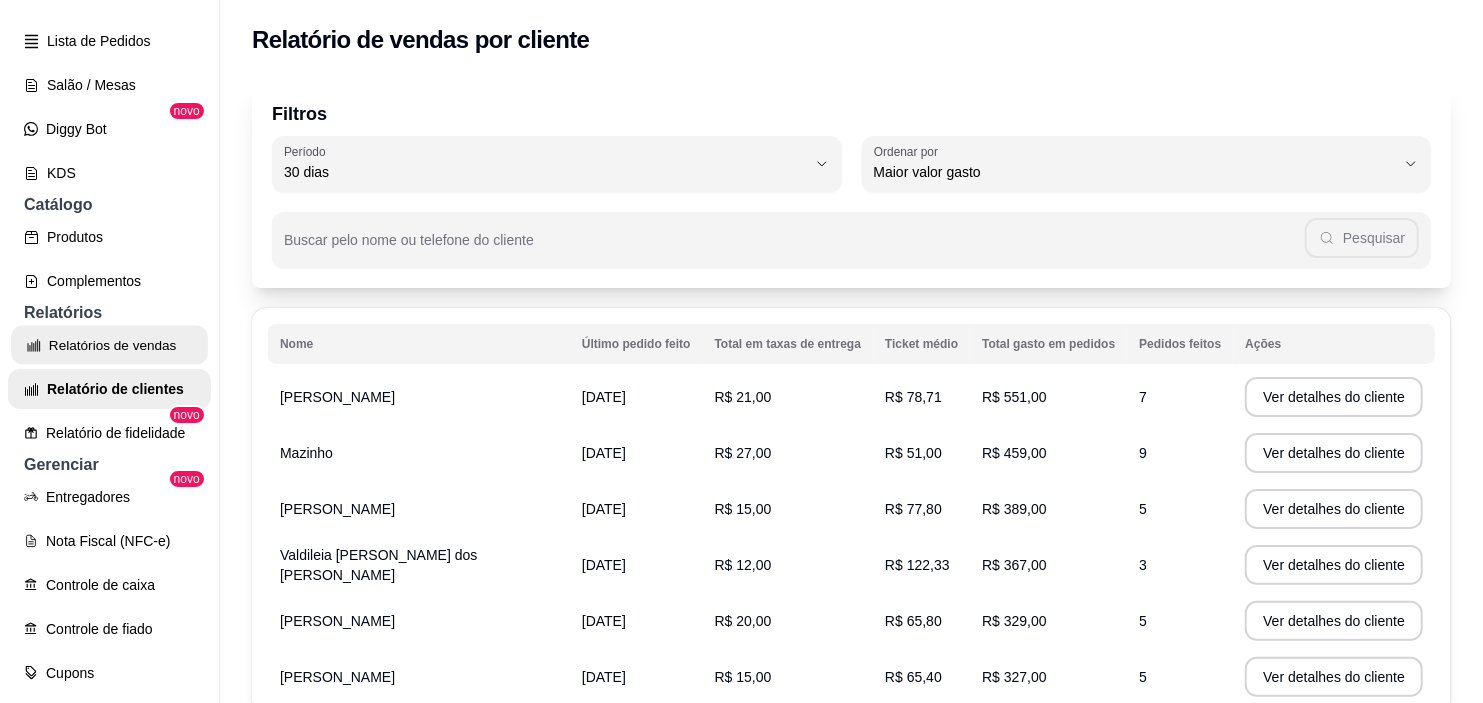 click on "Relatórios de vendas" at bounding box center (109, 345) 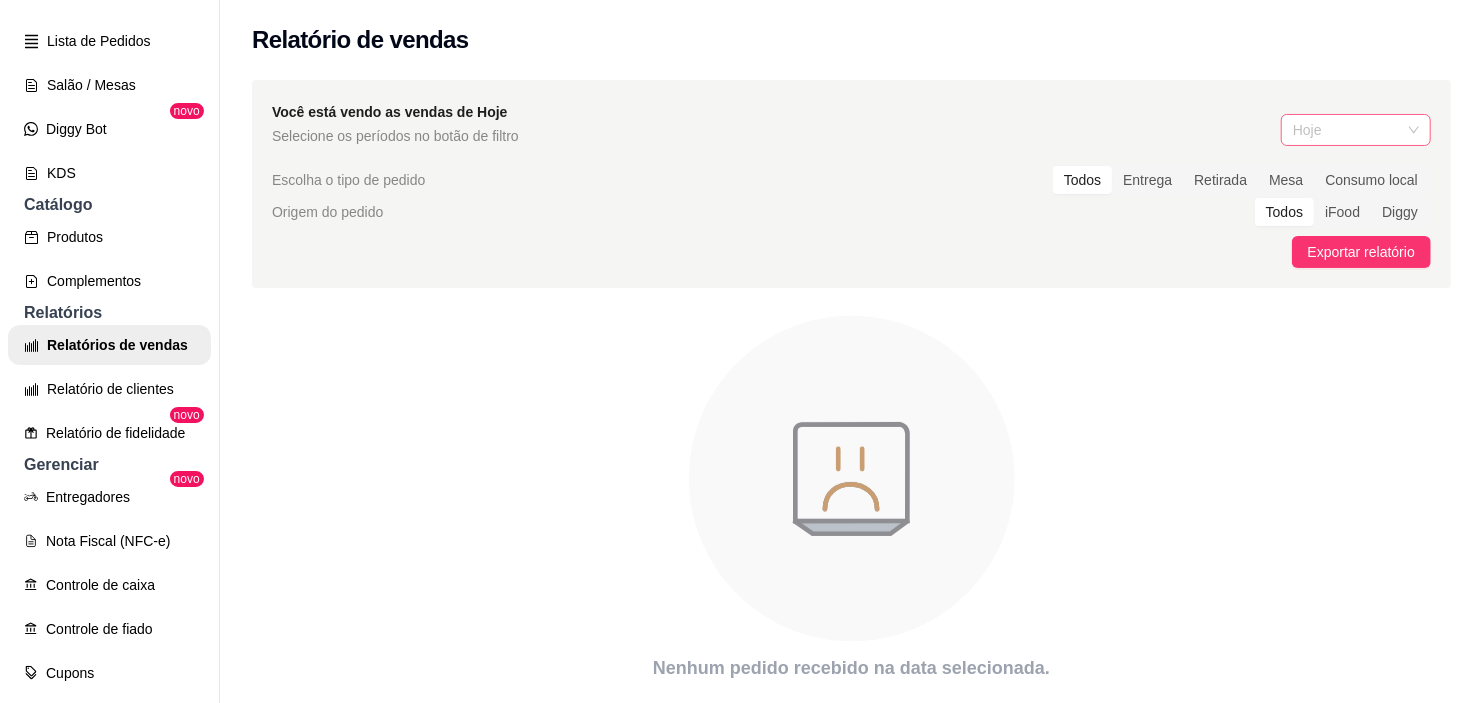 click on "Hoje" at bounding box center [1356, 130] 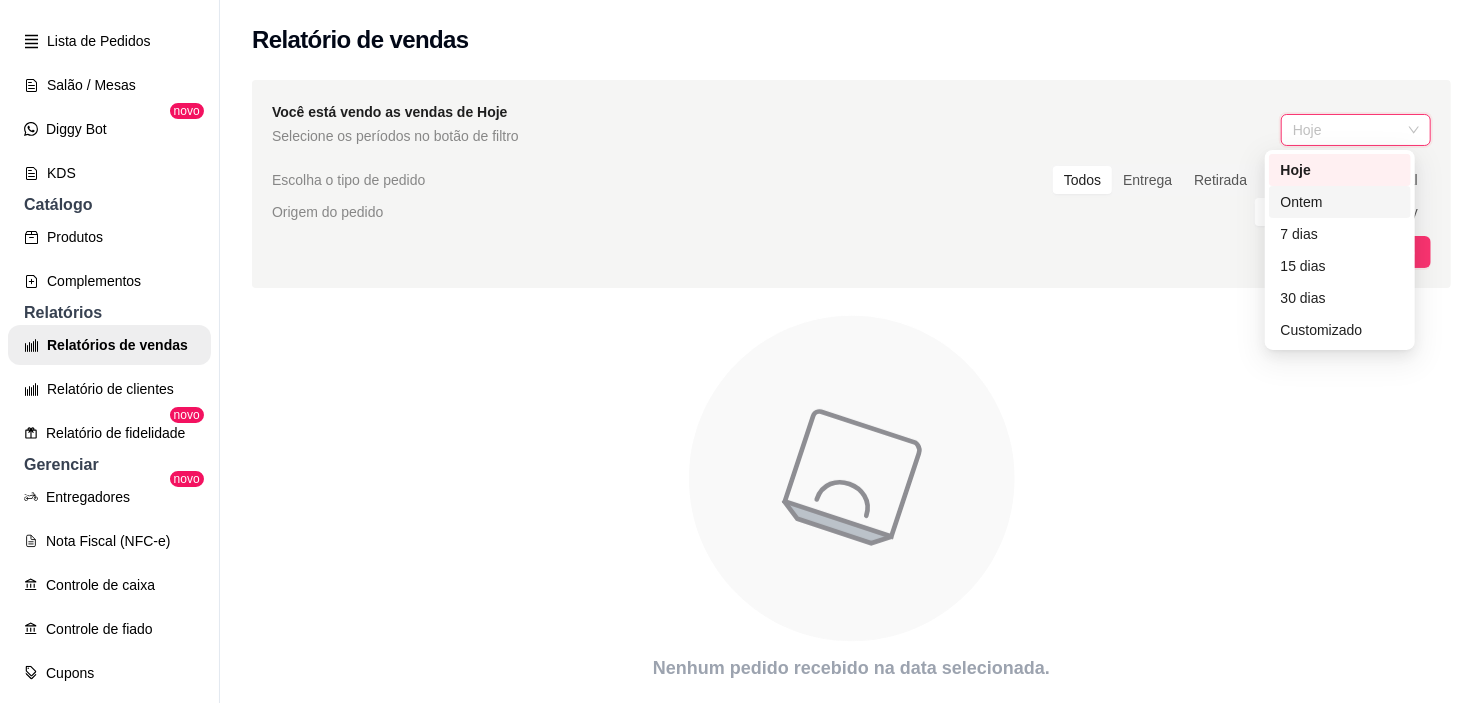 click on "Ontem" at bounding box center (1340, 202) 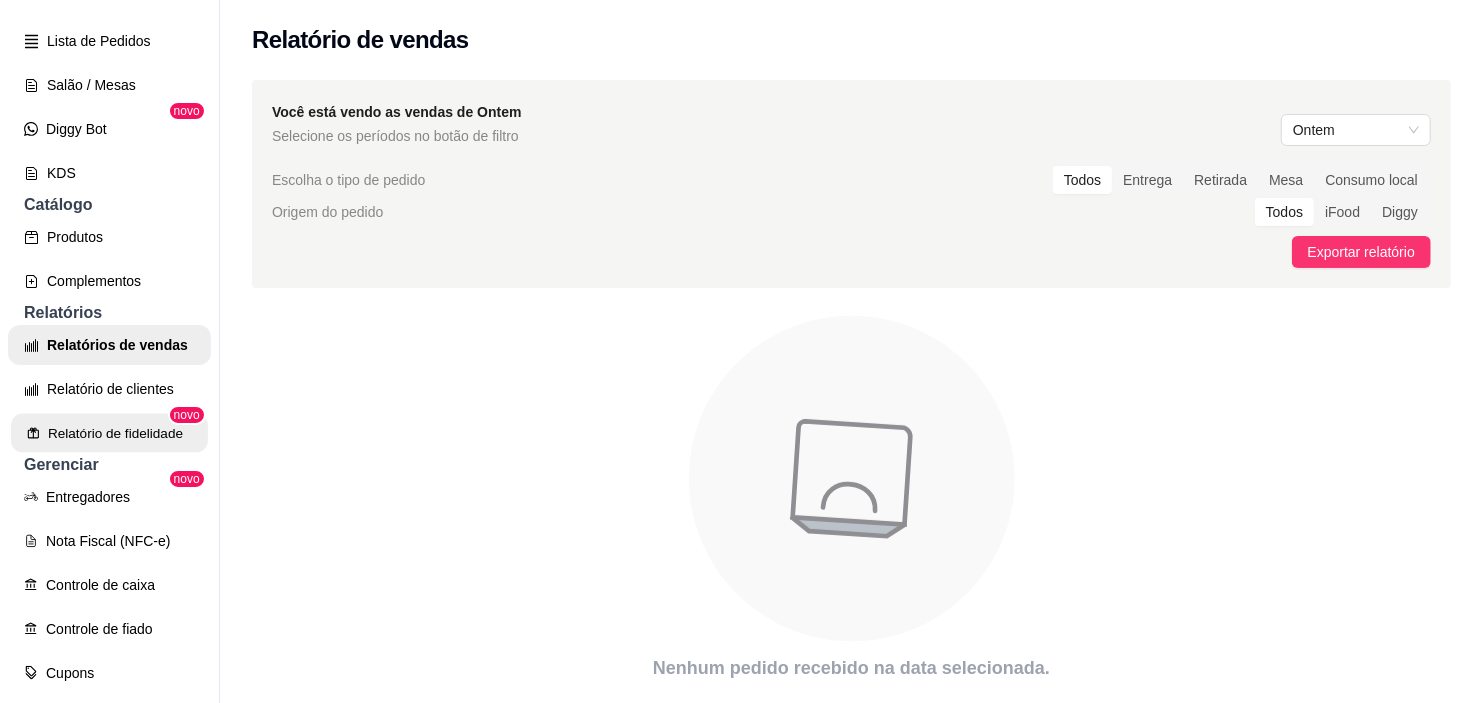 click on "Relatório de fidelidade" at bounding box center (109, 433) 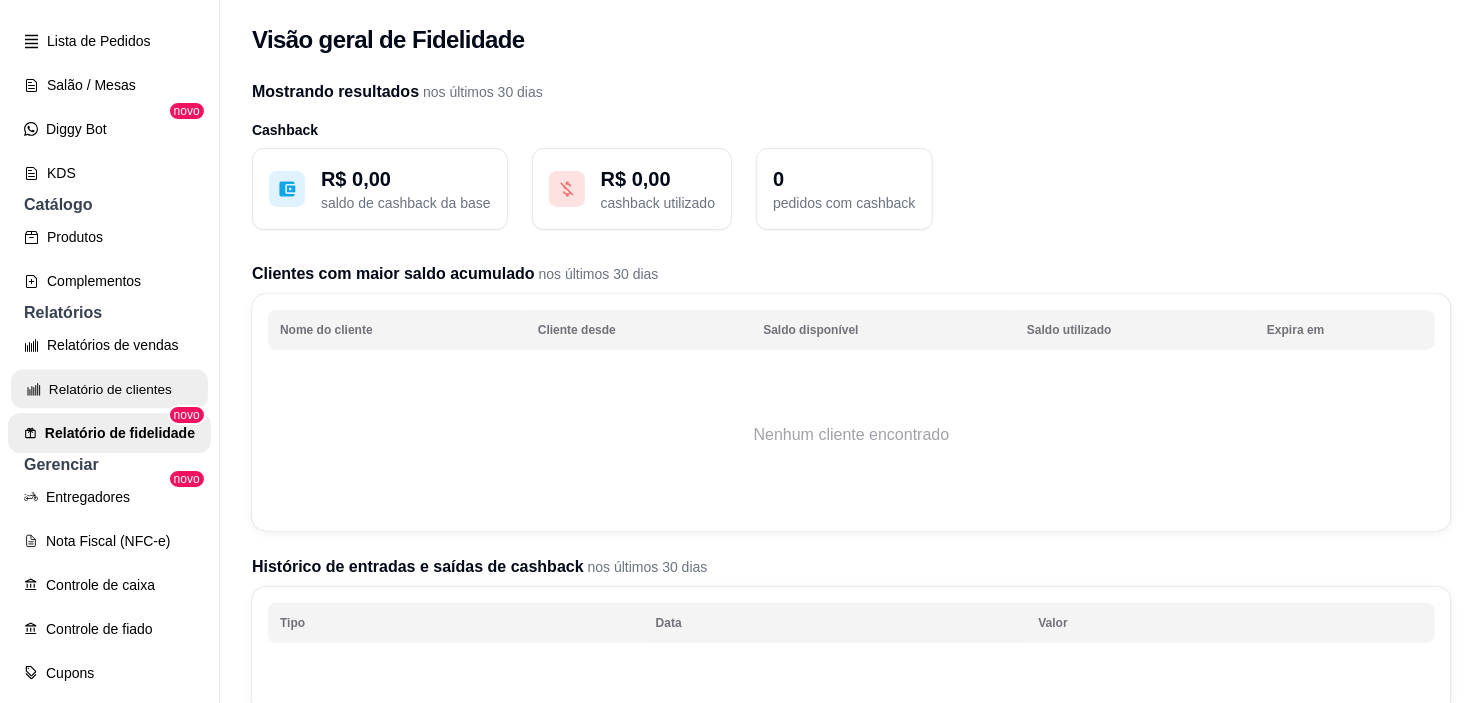 click on "Relatório de clientes" at bounding box center (109, 389) 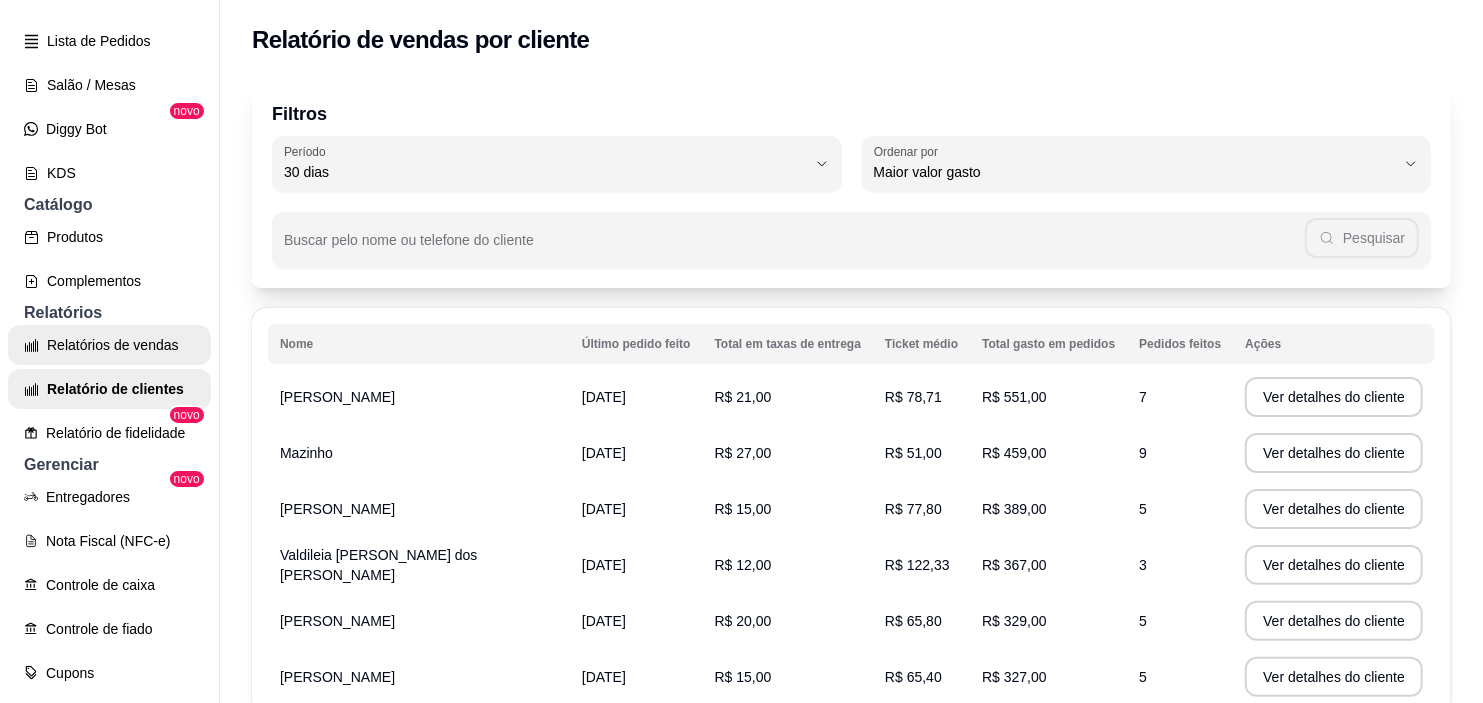 click on "Relatórios de vendas" at bounding box center (109, 345) 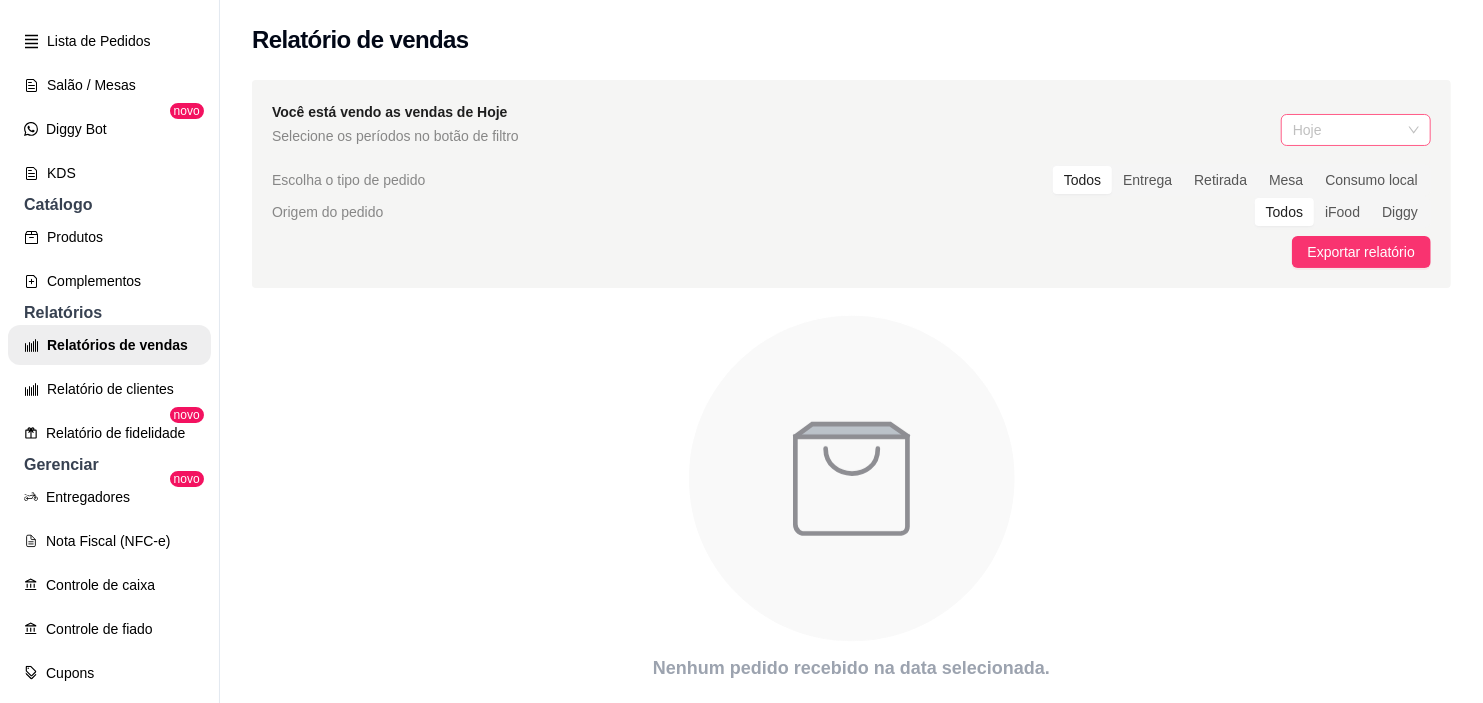 click on "Hoje" at bounding box center [1356, 130] 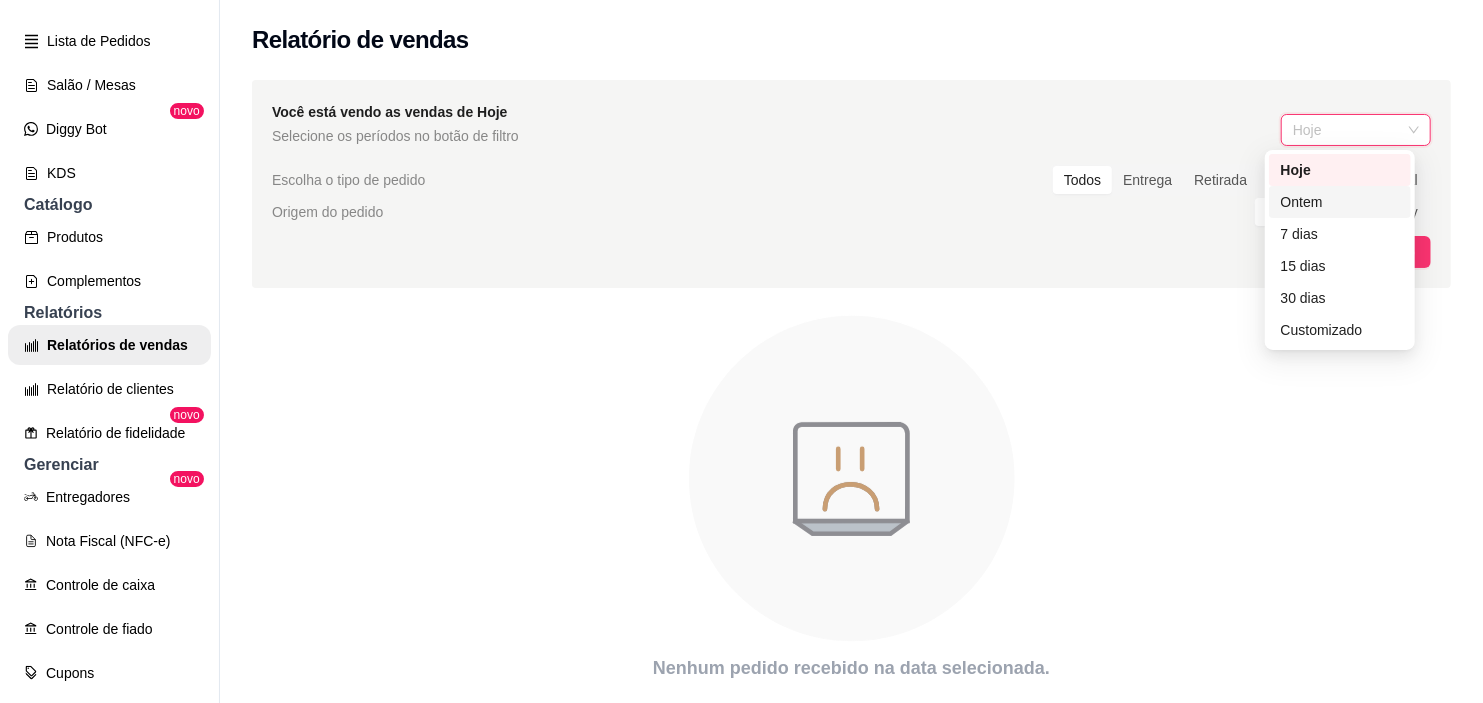 click on "Ontem" at bounding box center [1340, 202] 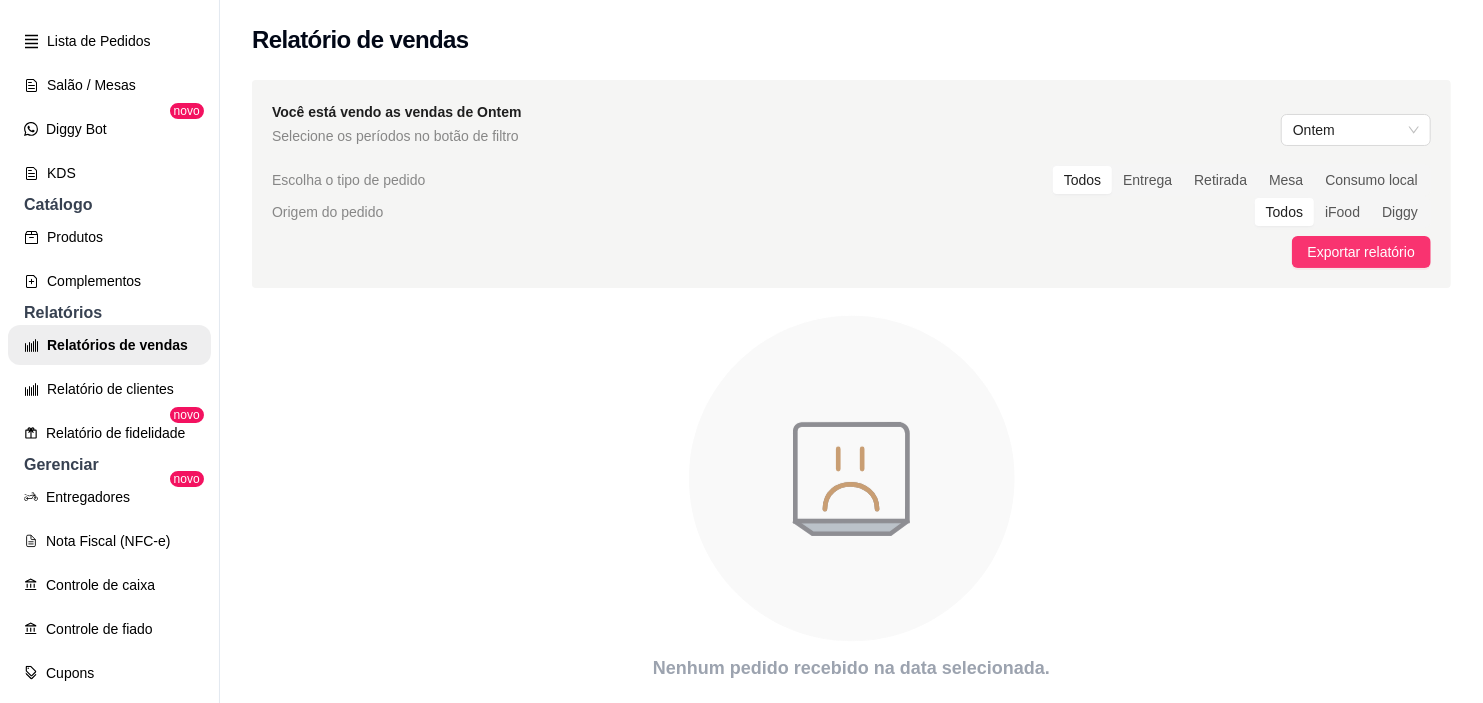 click on "Todos" at bounding box center [1082, 180] 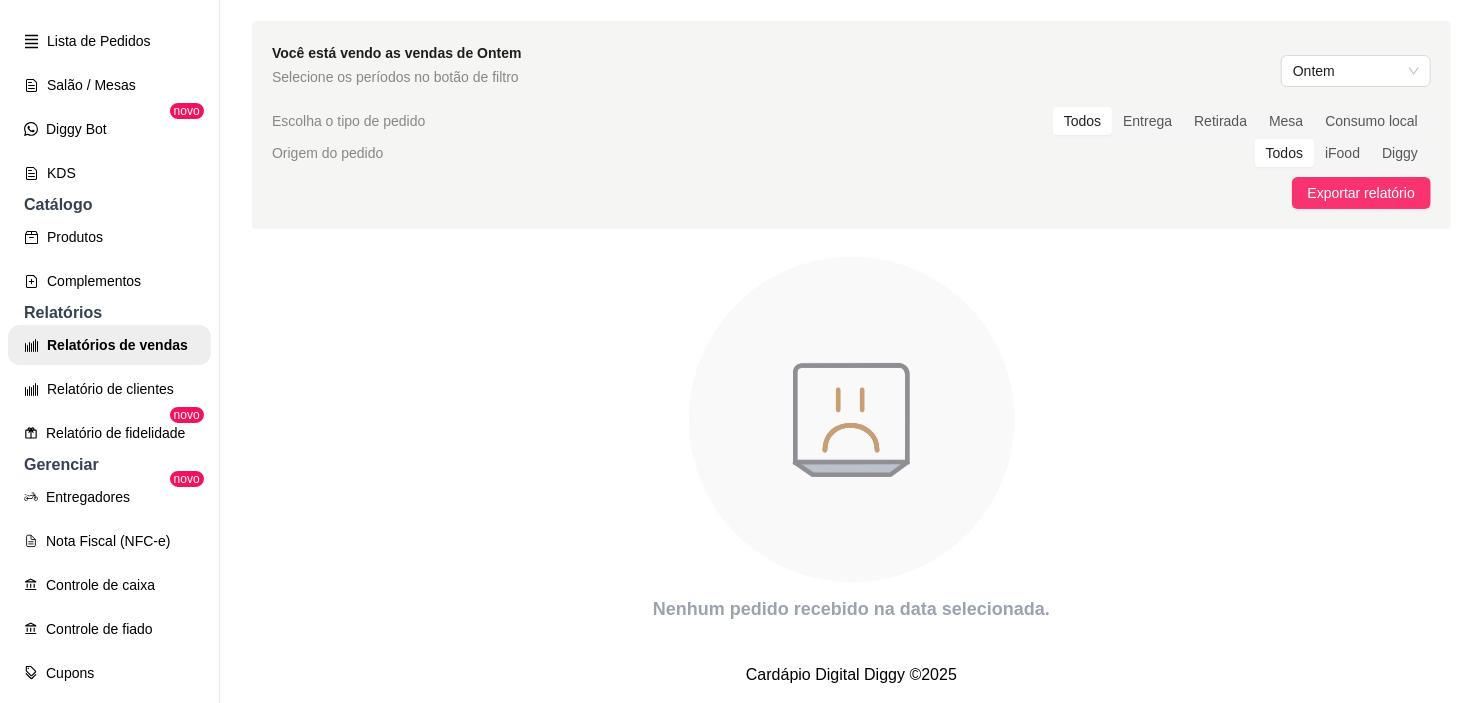 scroll, scrollTop: 0, scrollLeft: 0, axis: both 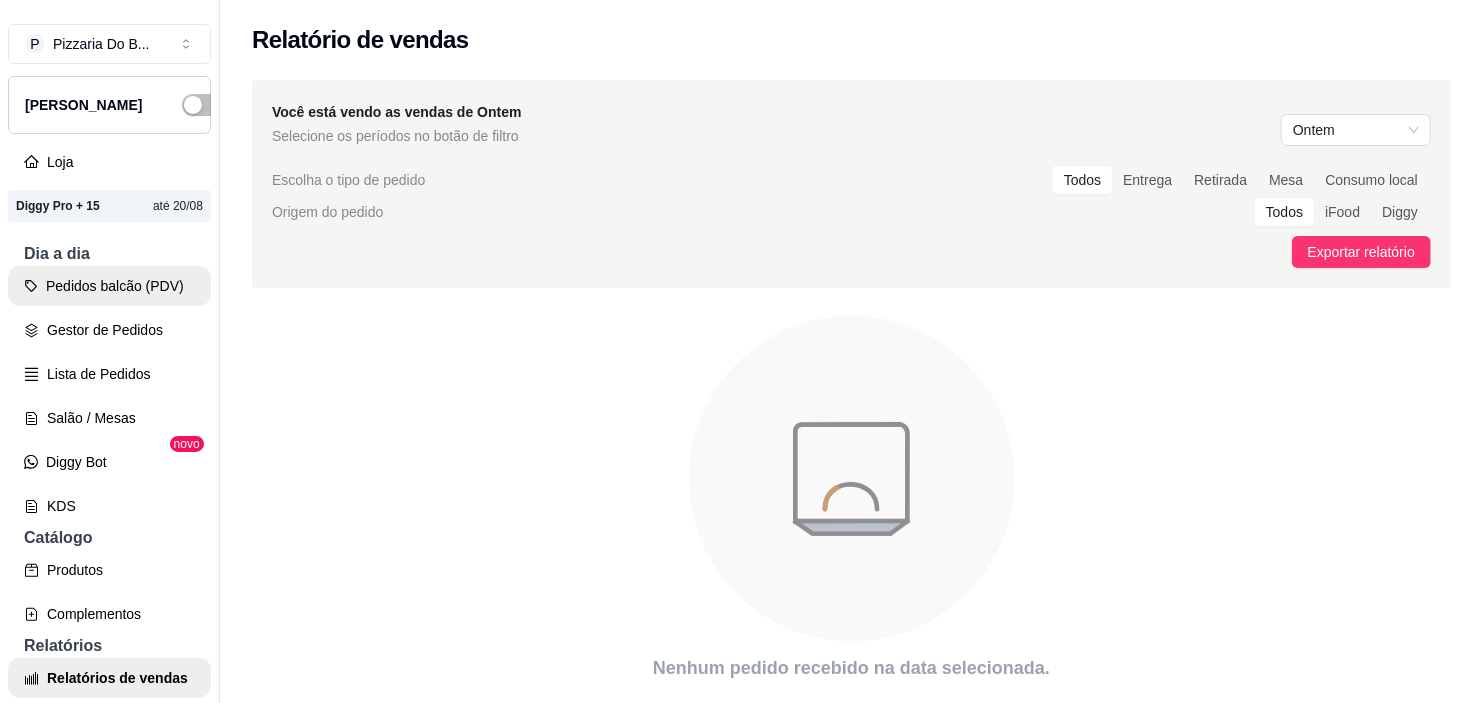click on "Pedidos balcão (PDV)" at bounding box center [109, 286] 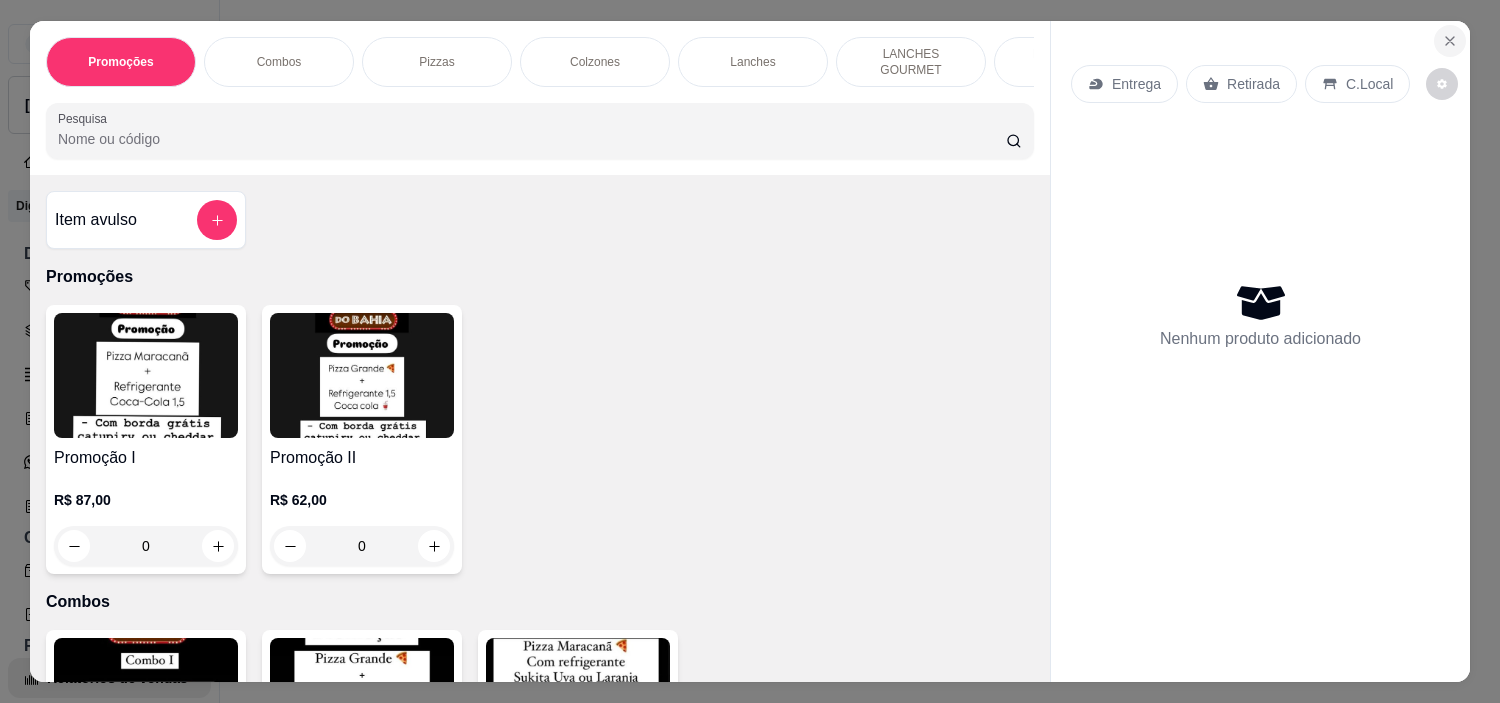 click 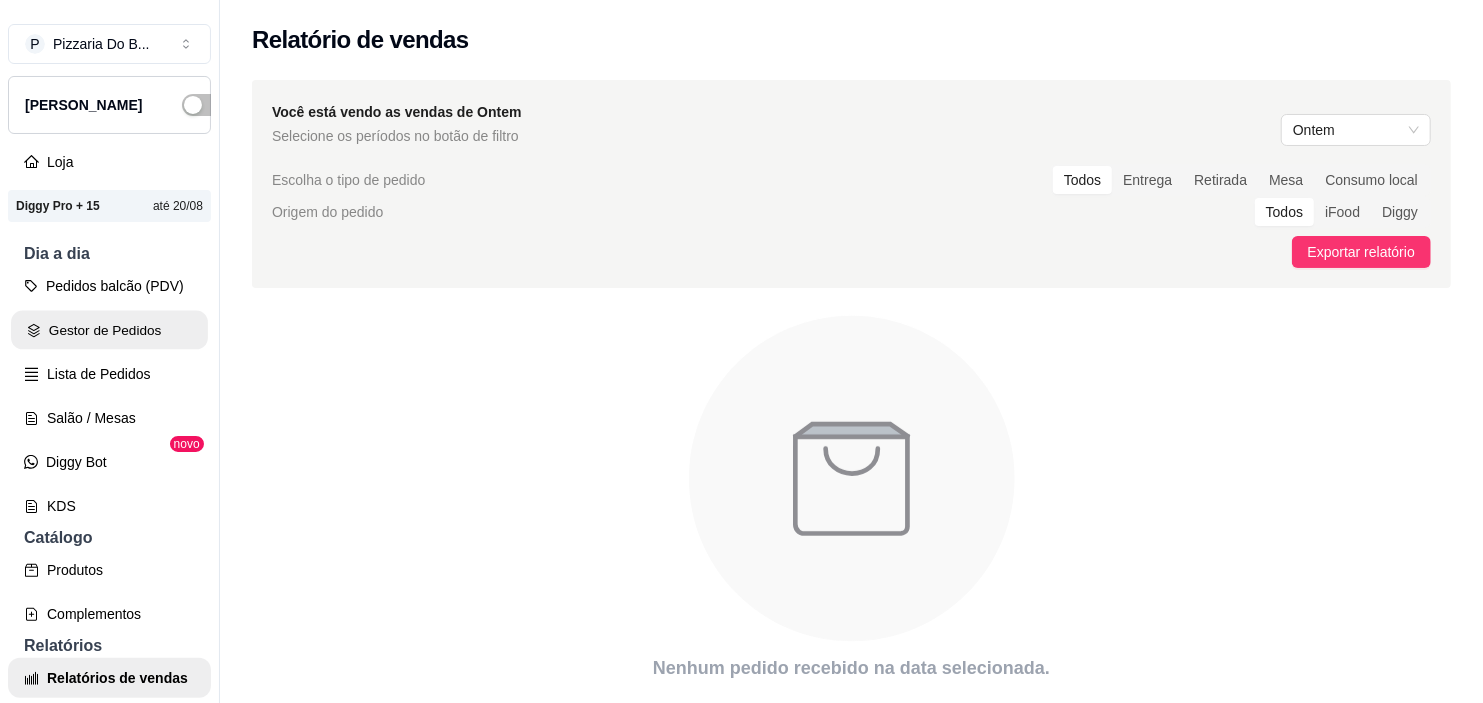 click on "Gestor de Pedidos" at bounding box center (109, 330) 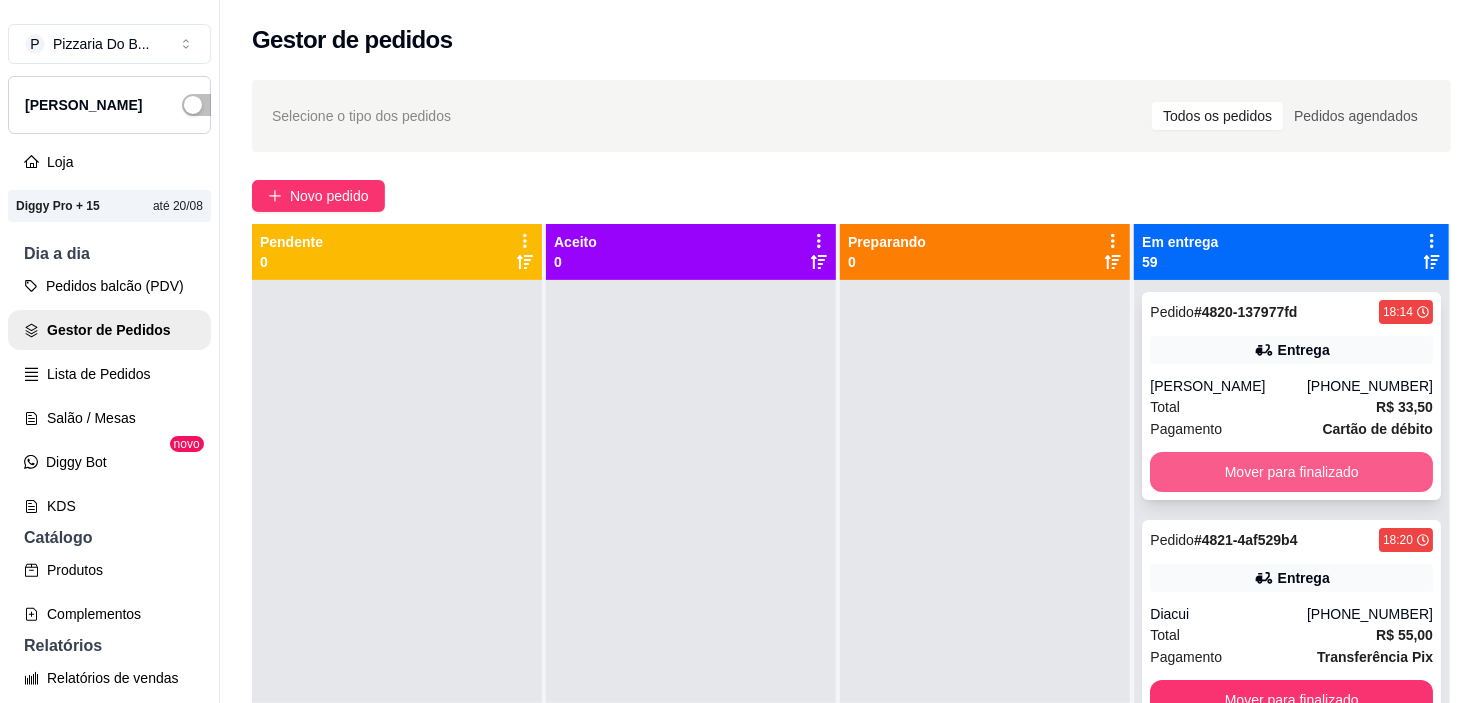 click on "Mover para finalizado" at bounding box center [1291, 472] 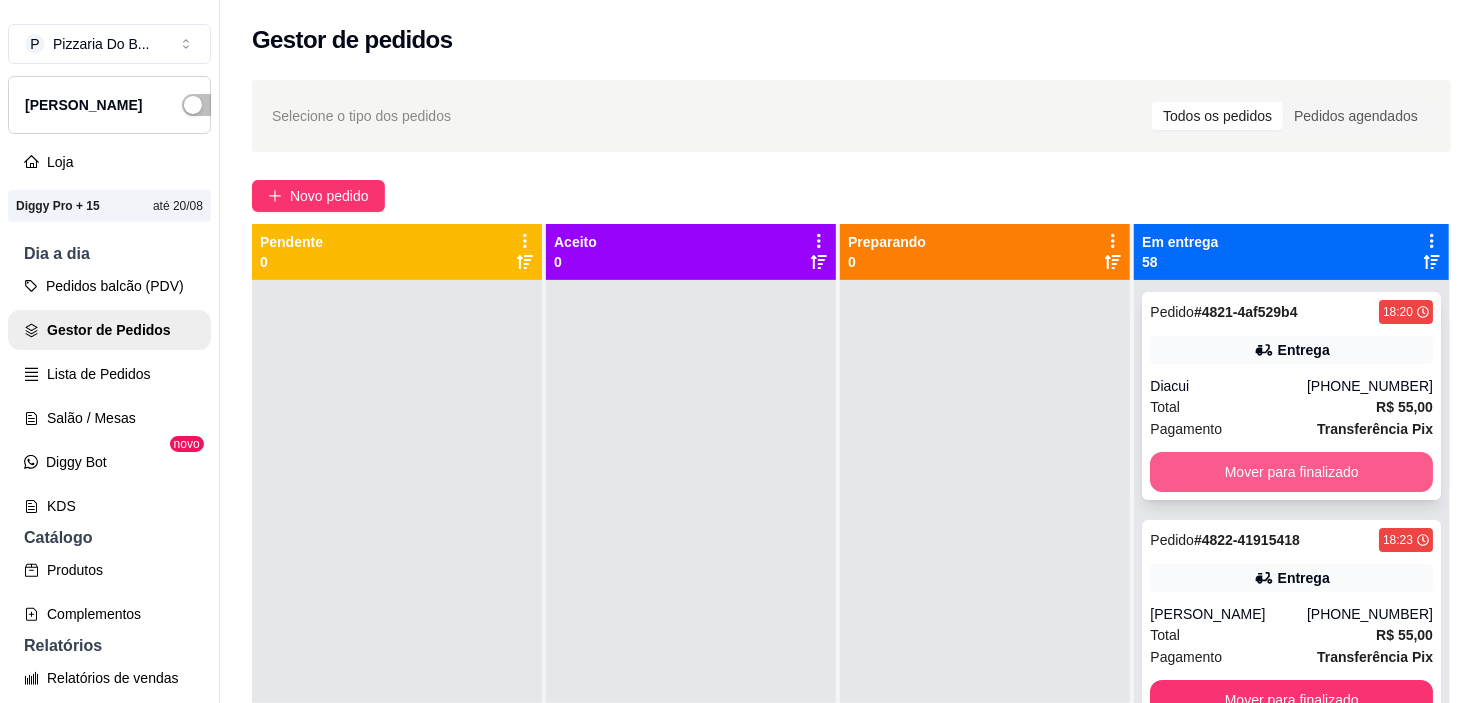 click on "Mover para finalizado" at bounding box center (1291, 472) 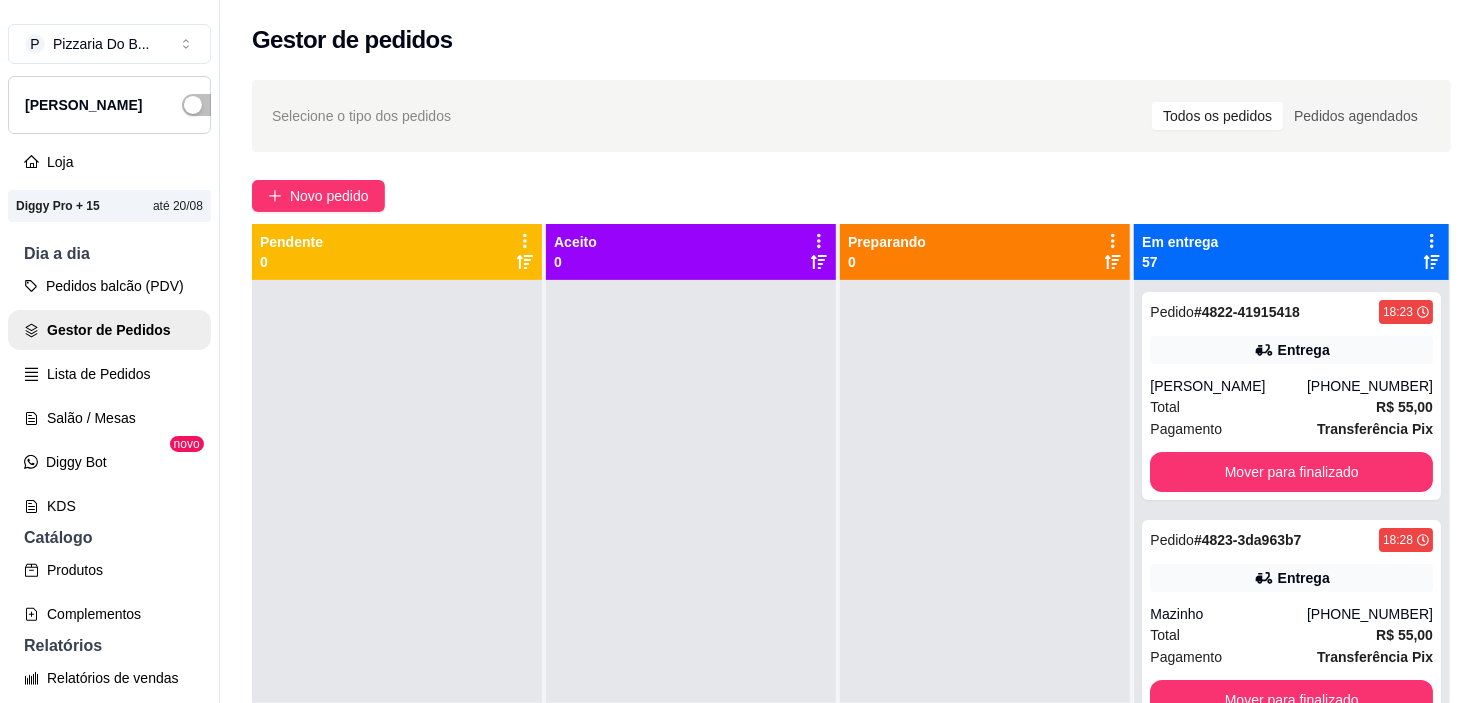 click on "Pedido  # 4822-41915418 18:23 Entrega [PERSON_NAME]  [PHONE_NUMBER] Total R$ 55,00 Pagamento Transferência Pix Mover para finalizado" at bounding box center (1291, 396) 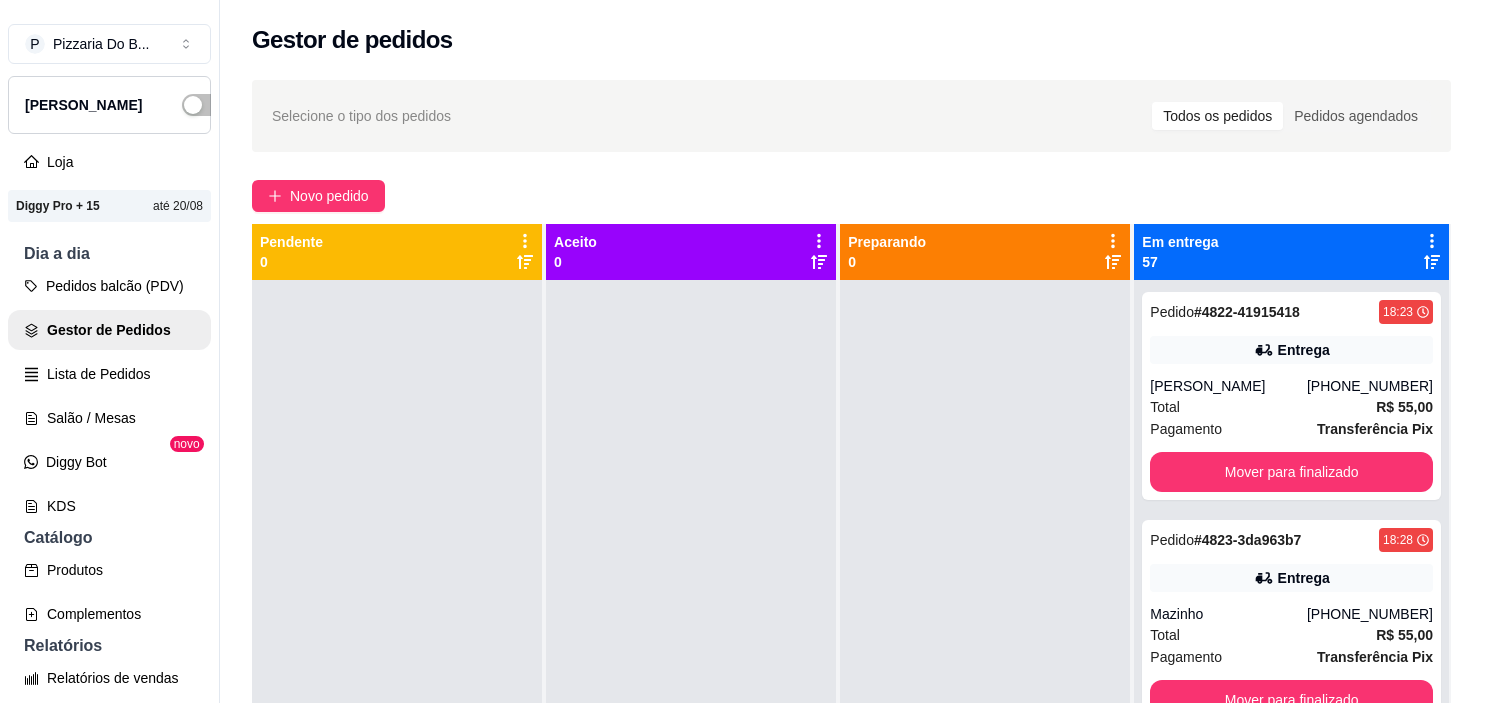 click on "Mover para finalizado" at bounding box center (1291, 472) 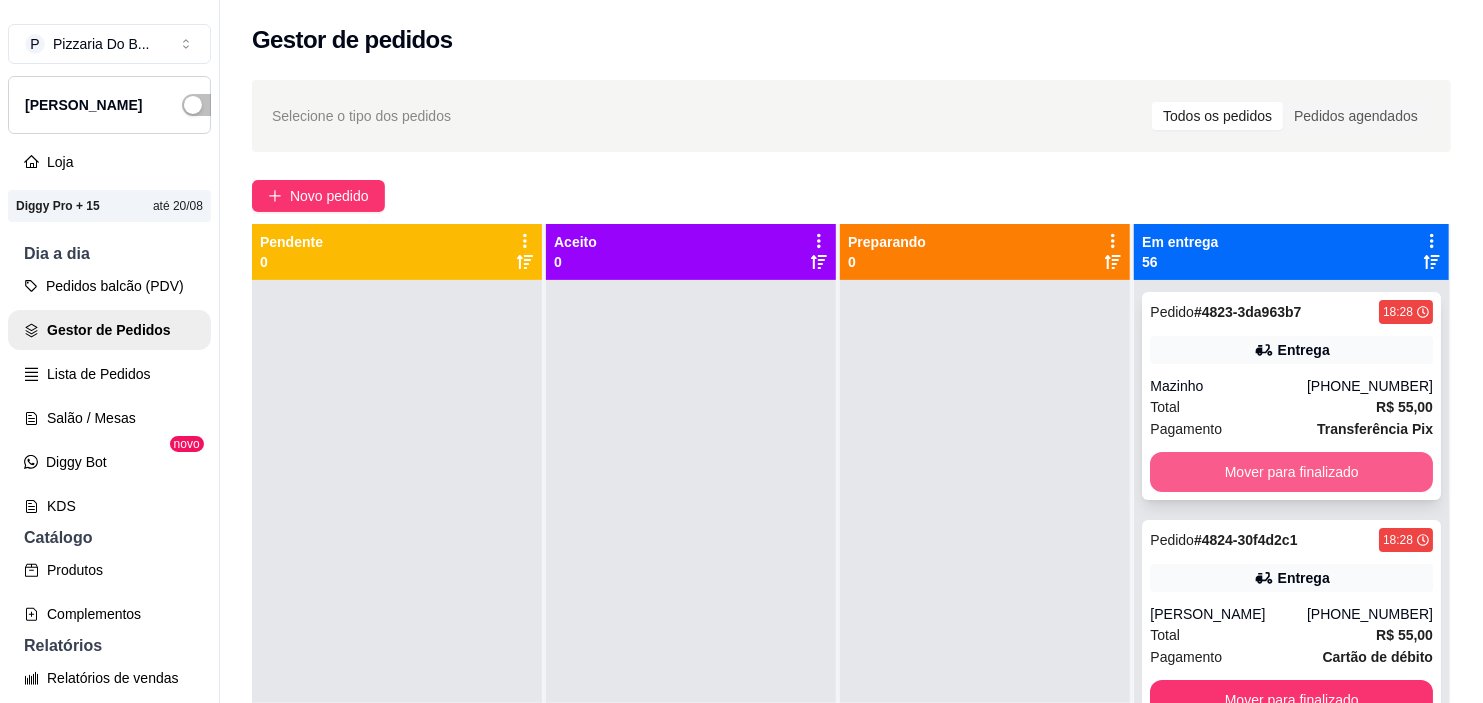 click on "Mover para finalizado" at bounding box center [1291, 472] 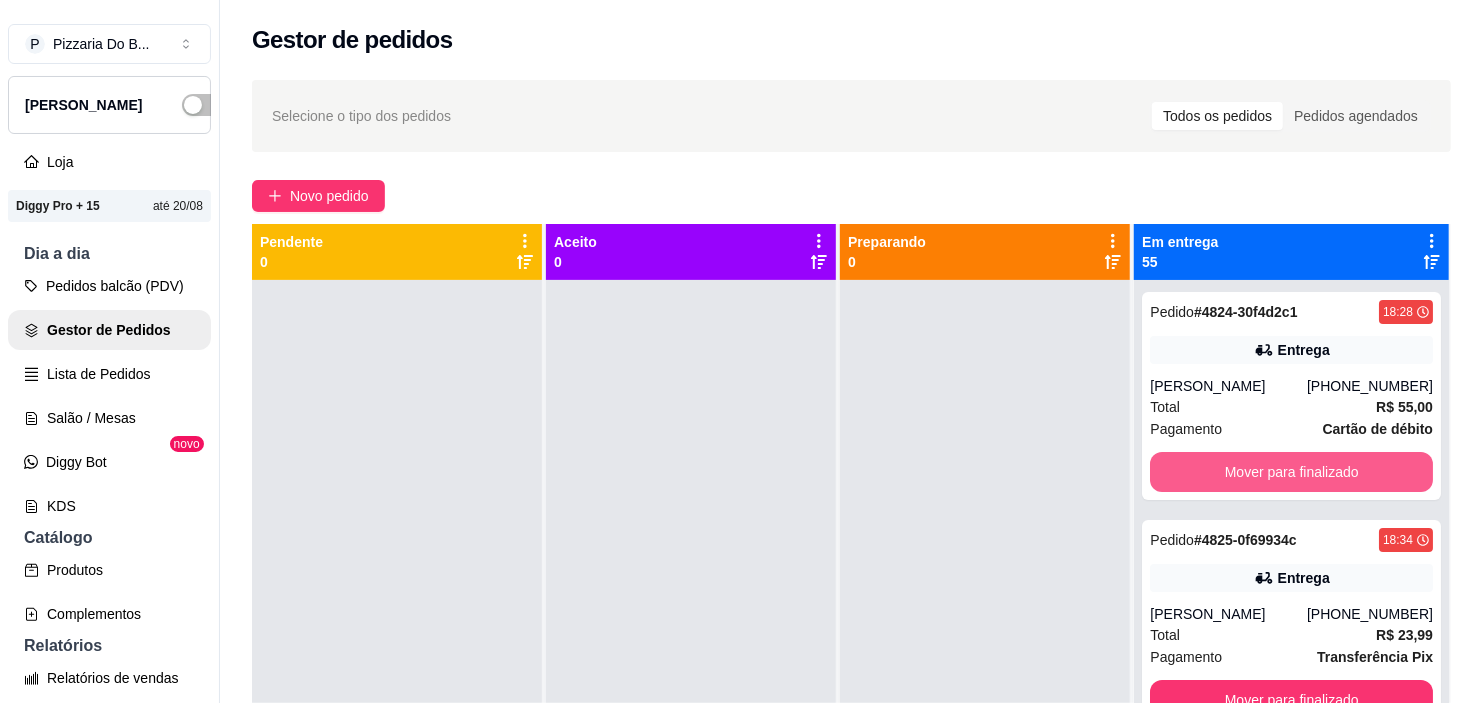 click on "Mover para finalizado" at bounding box center (1291, 472) 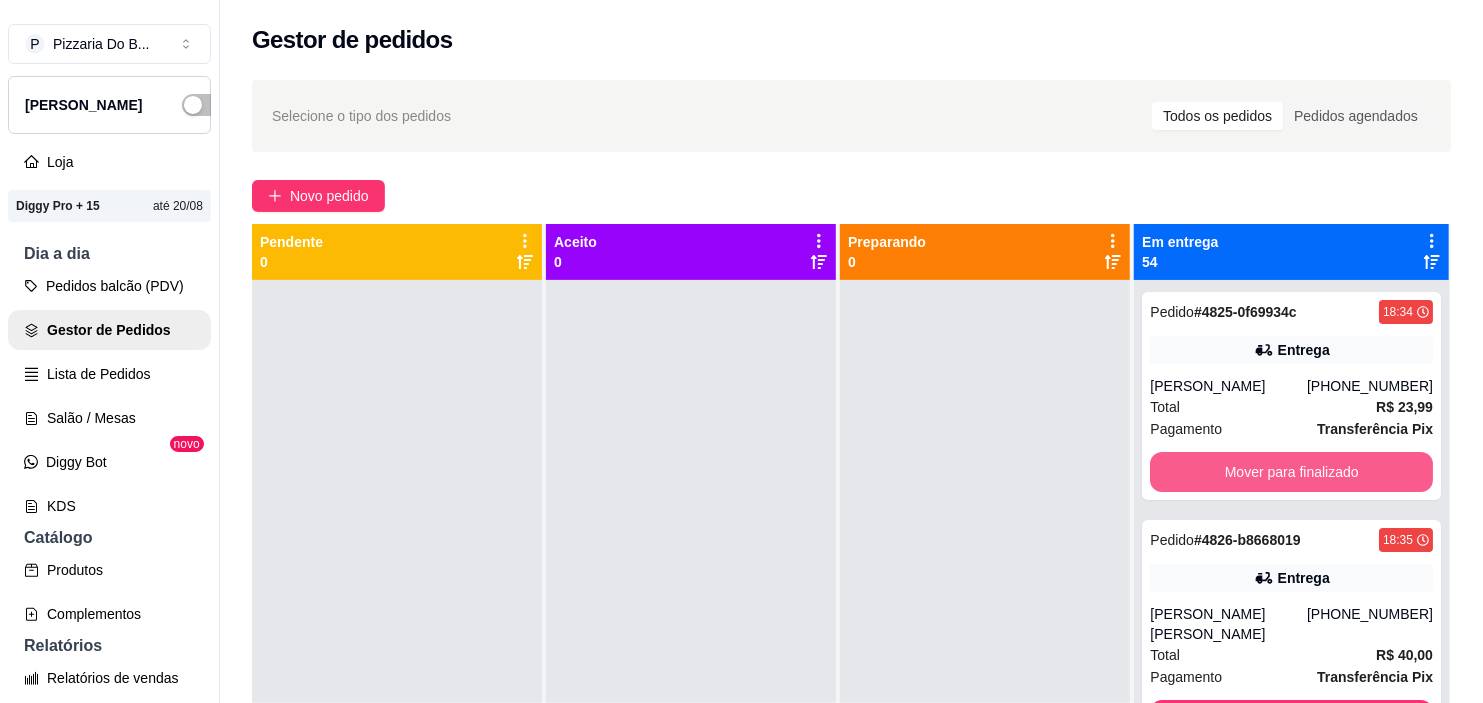 click on "Mover para finalizado" at bounding box center [1291, 472] 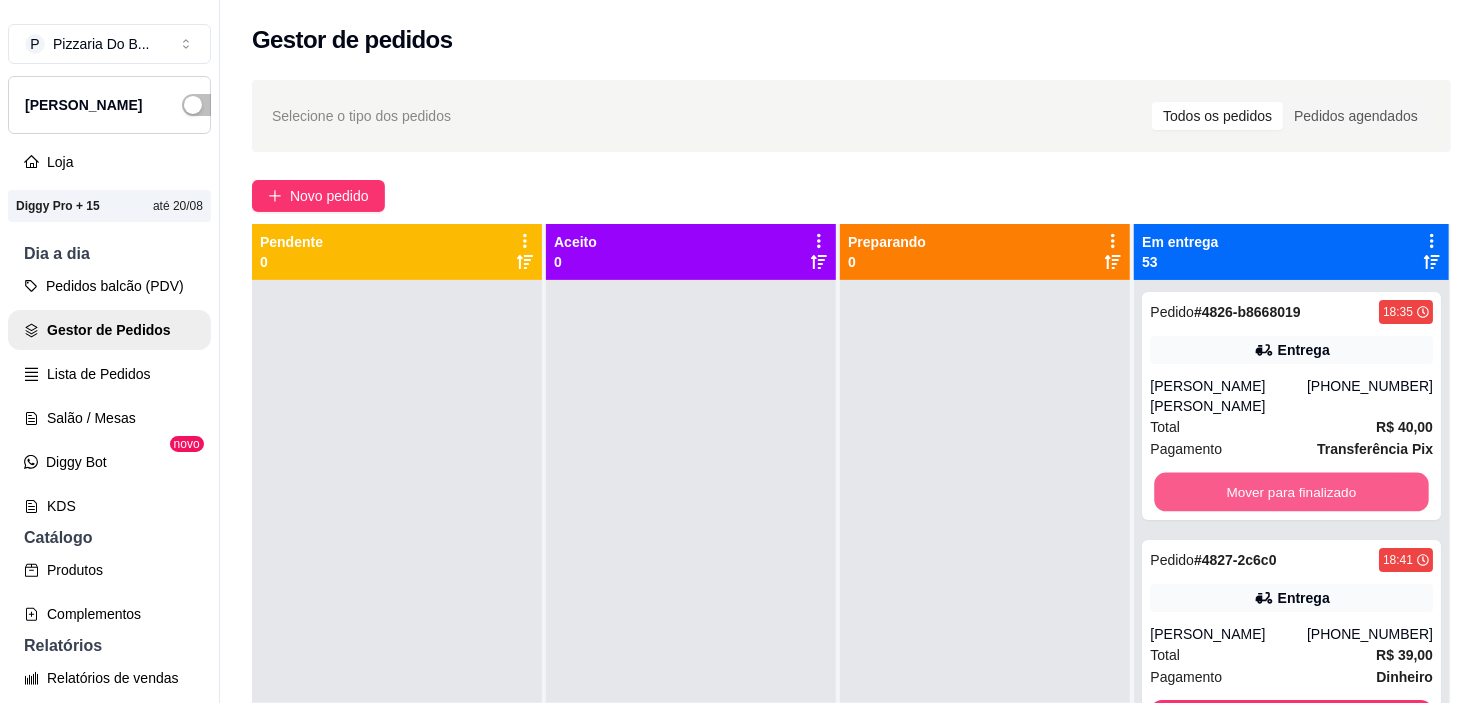 click on "Mover para finalizado" at bounding box center [1292, 492] 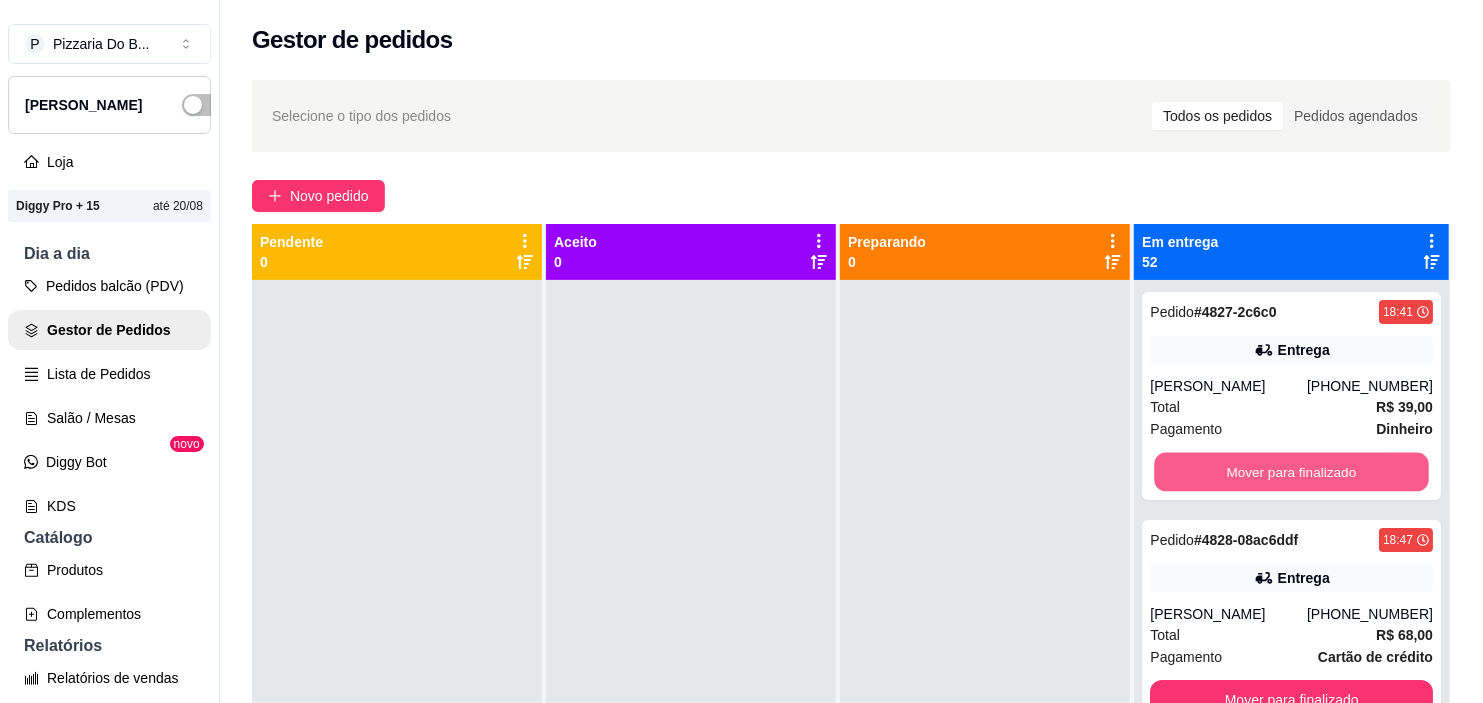 click on "Mover para finalizado" at bounding box center [1292, 472] 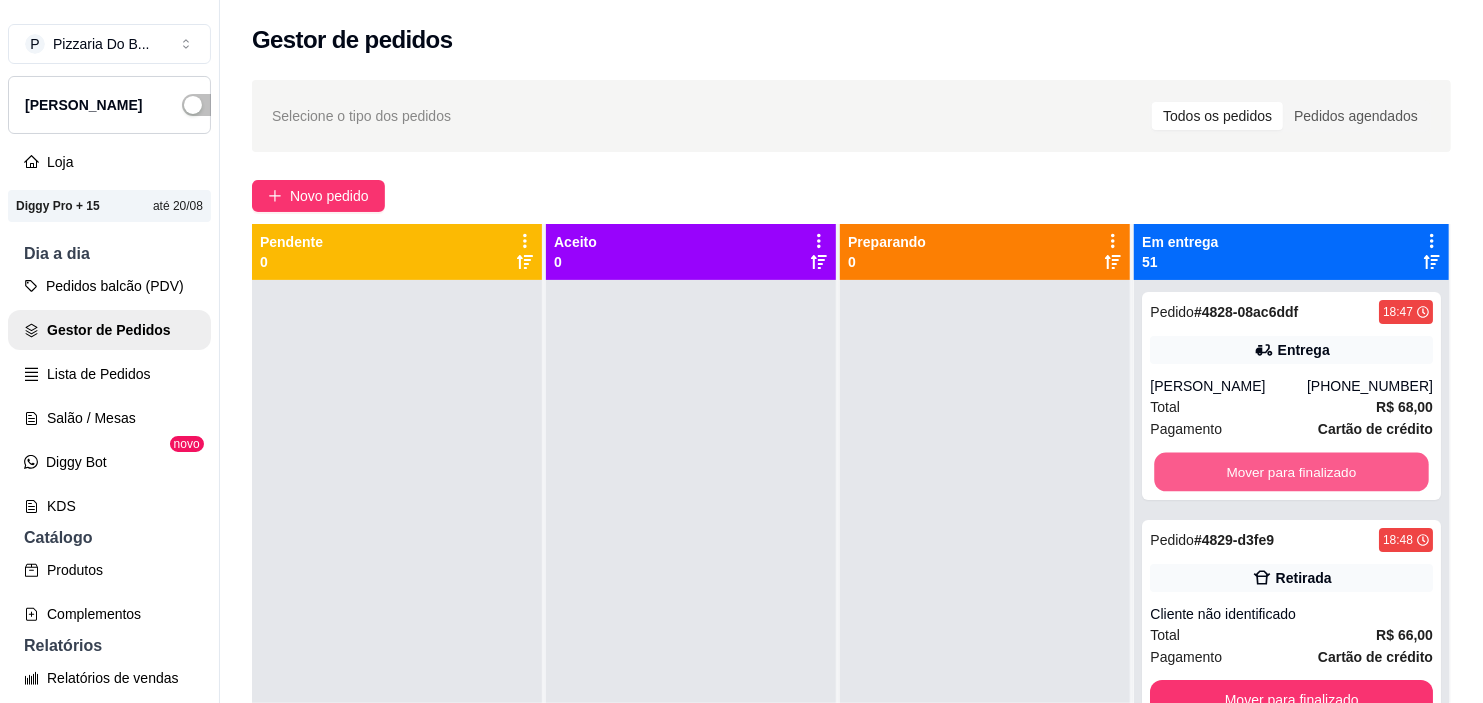 click on "Mover para finalizado" at bounding box center (1292, 472) 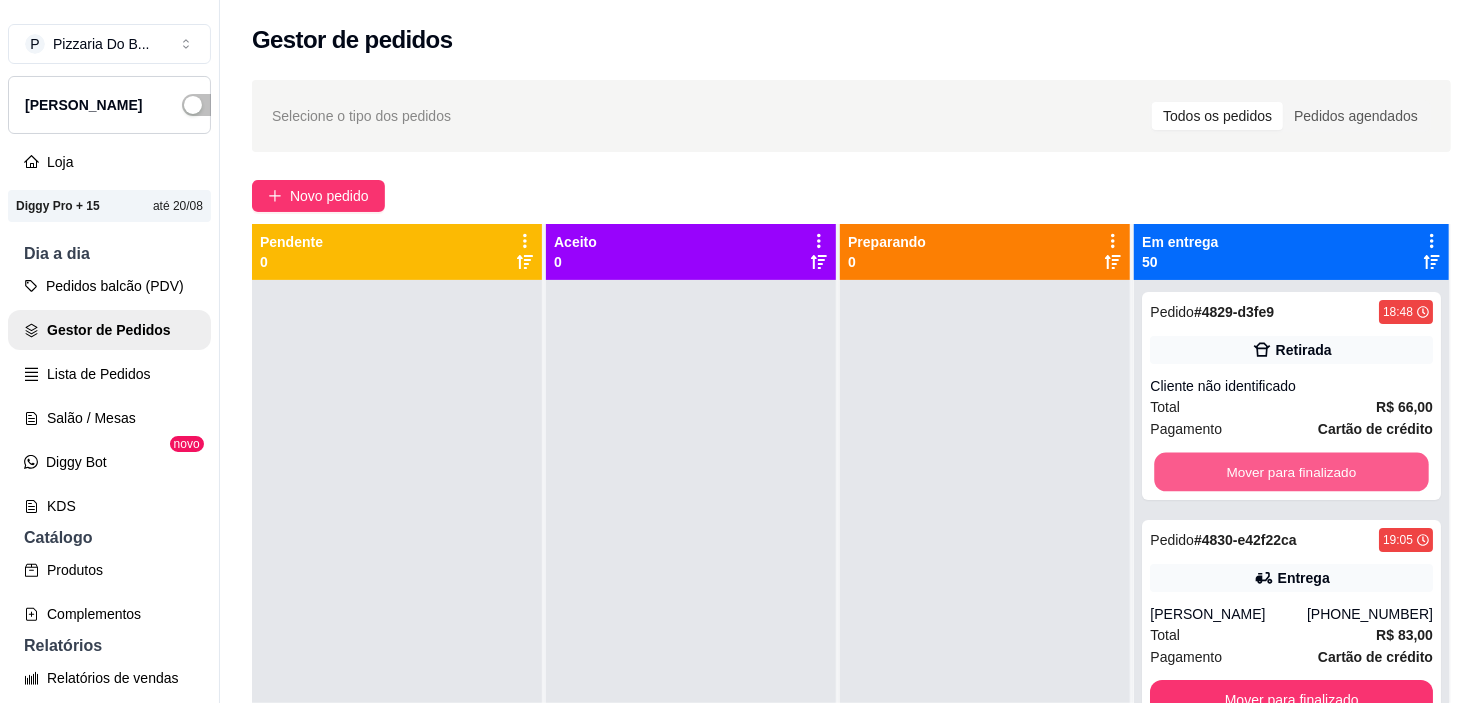 click on "Mover para finalizado" at bounding box center [1292, 472] 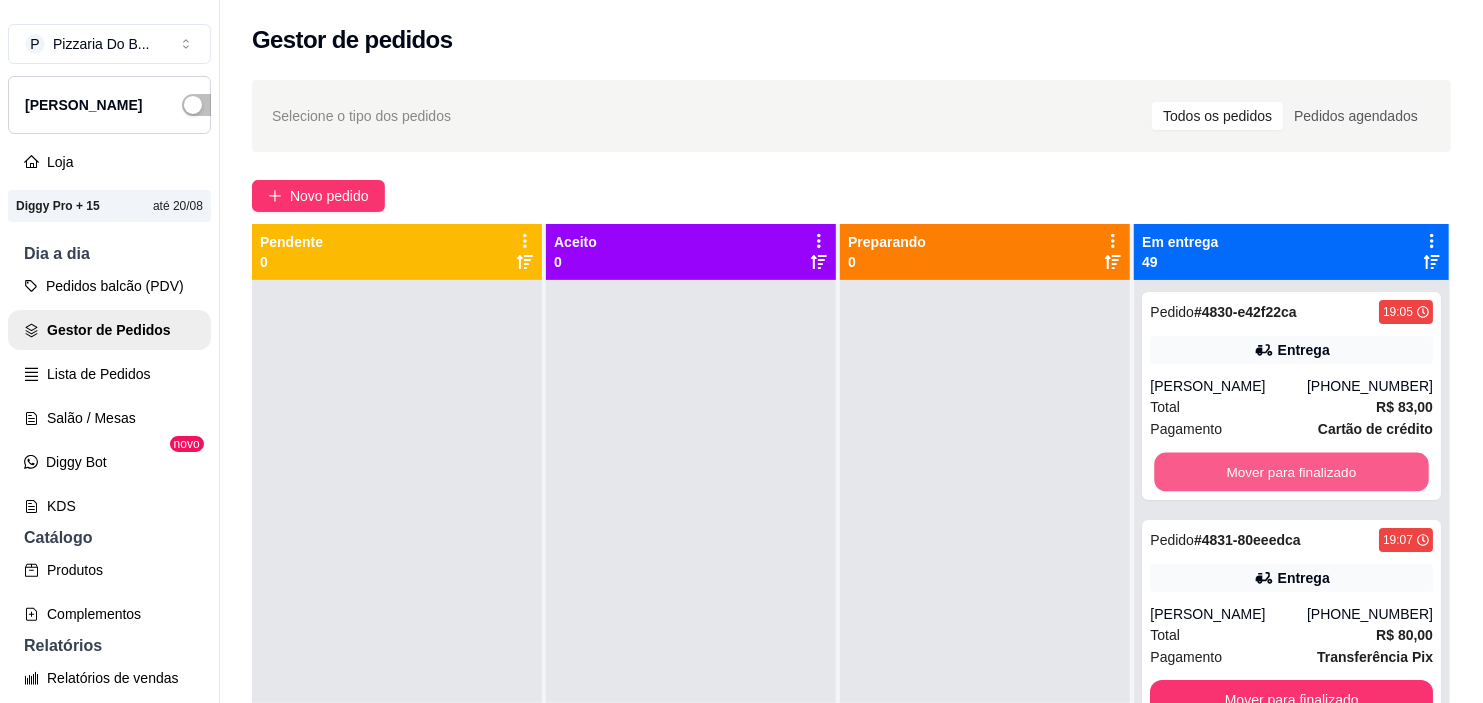 click on "Mover para finalizado" at bounding box center (1292, 472) 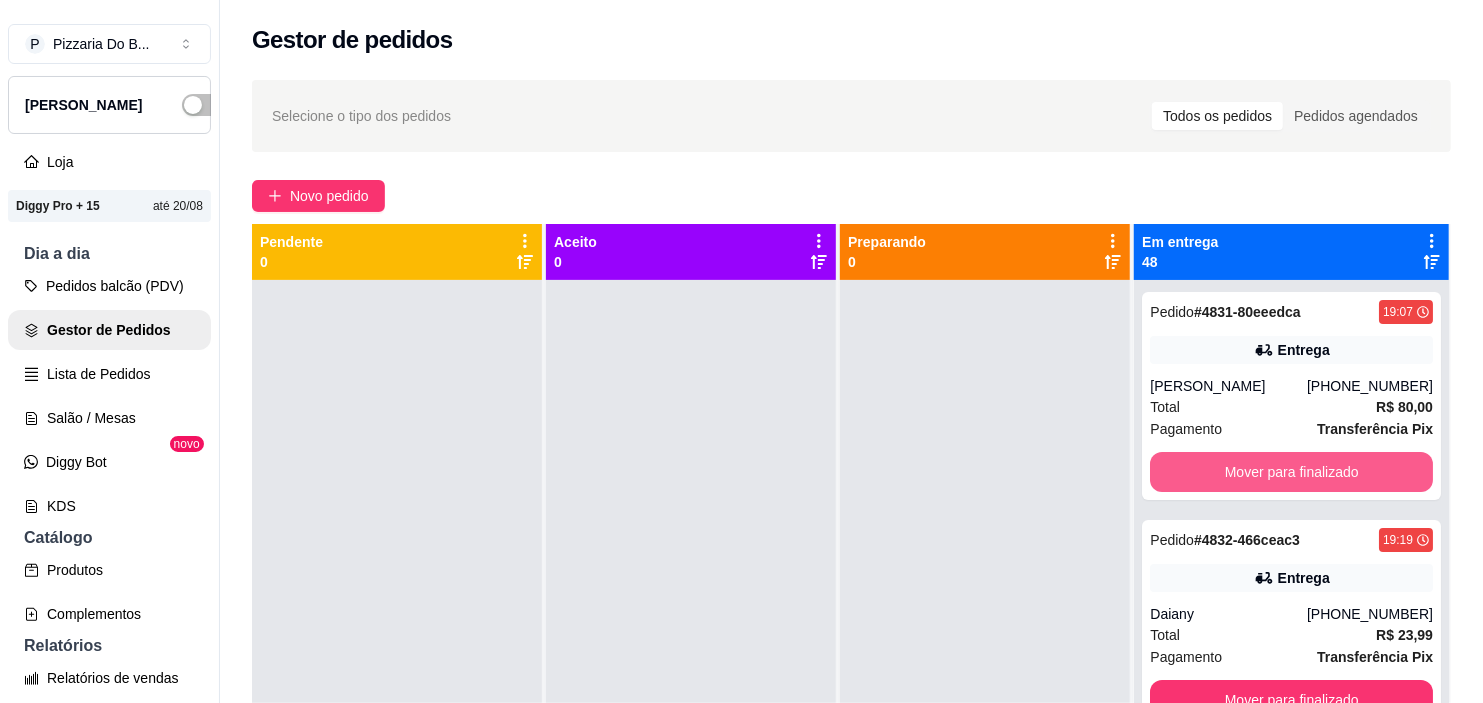 click on "Mover para finalizado" at bounding box center (1291, 472) 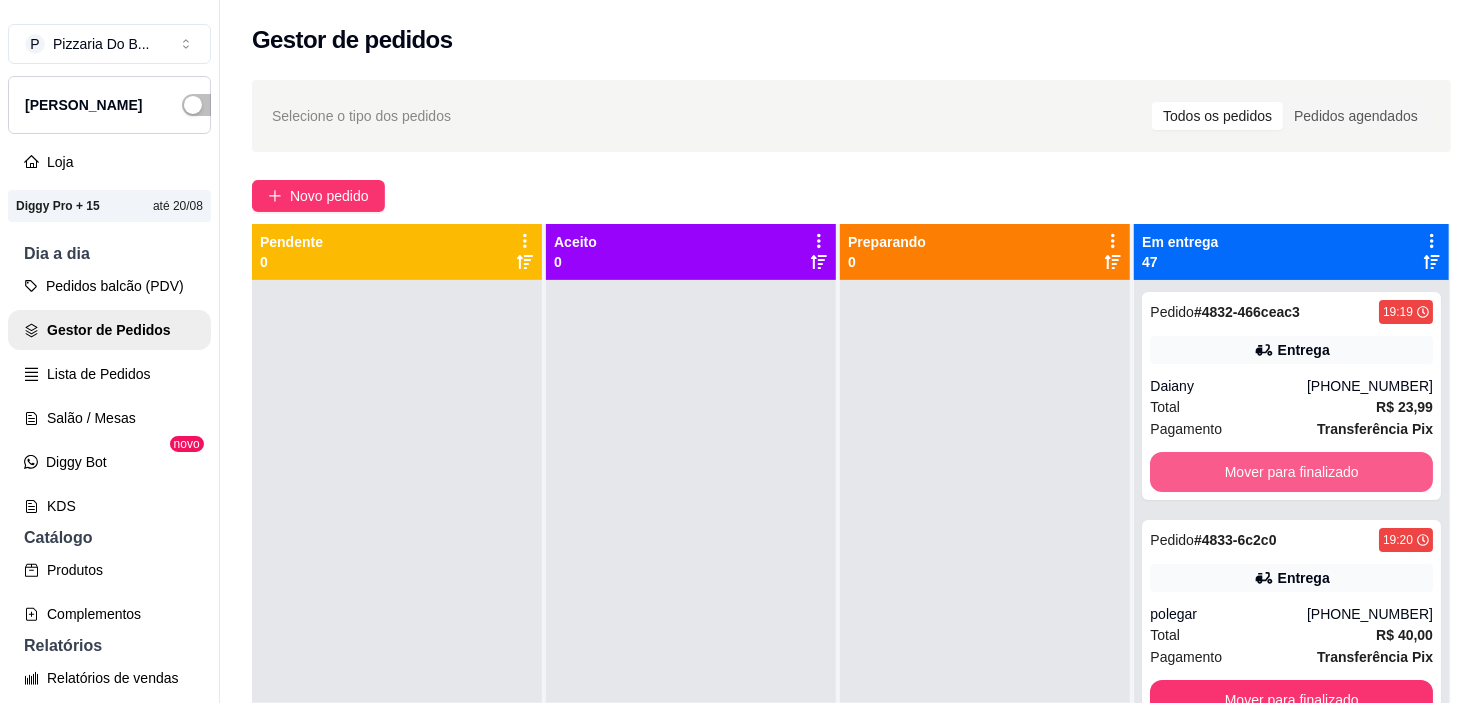 click on "Mover para finalizado" at bounding box center [1291, 472] 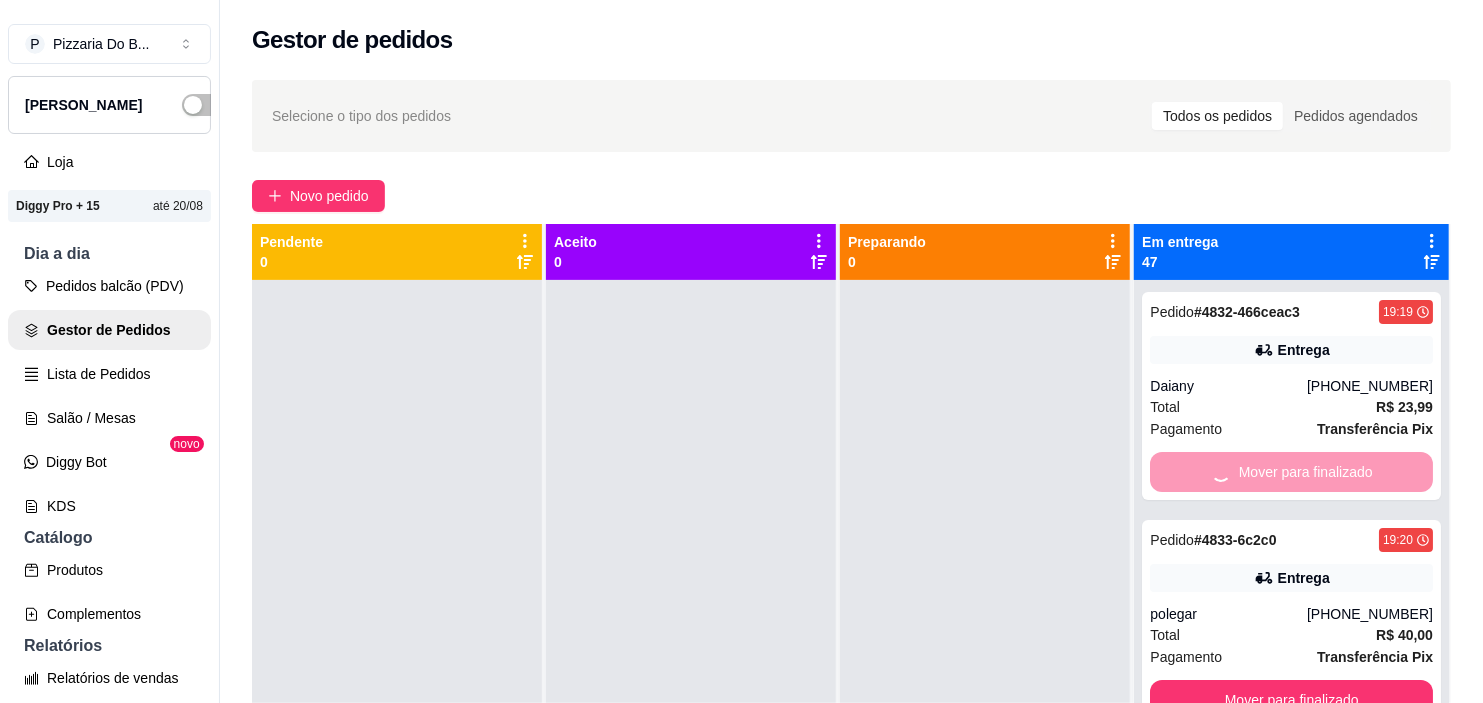 click on "Mover para finalizado" at bounding box center [1291, 700] 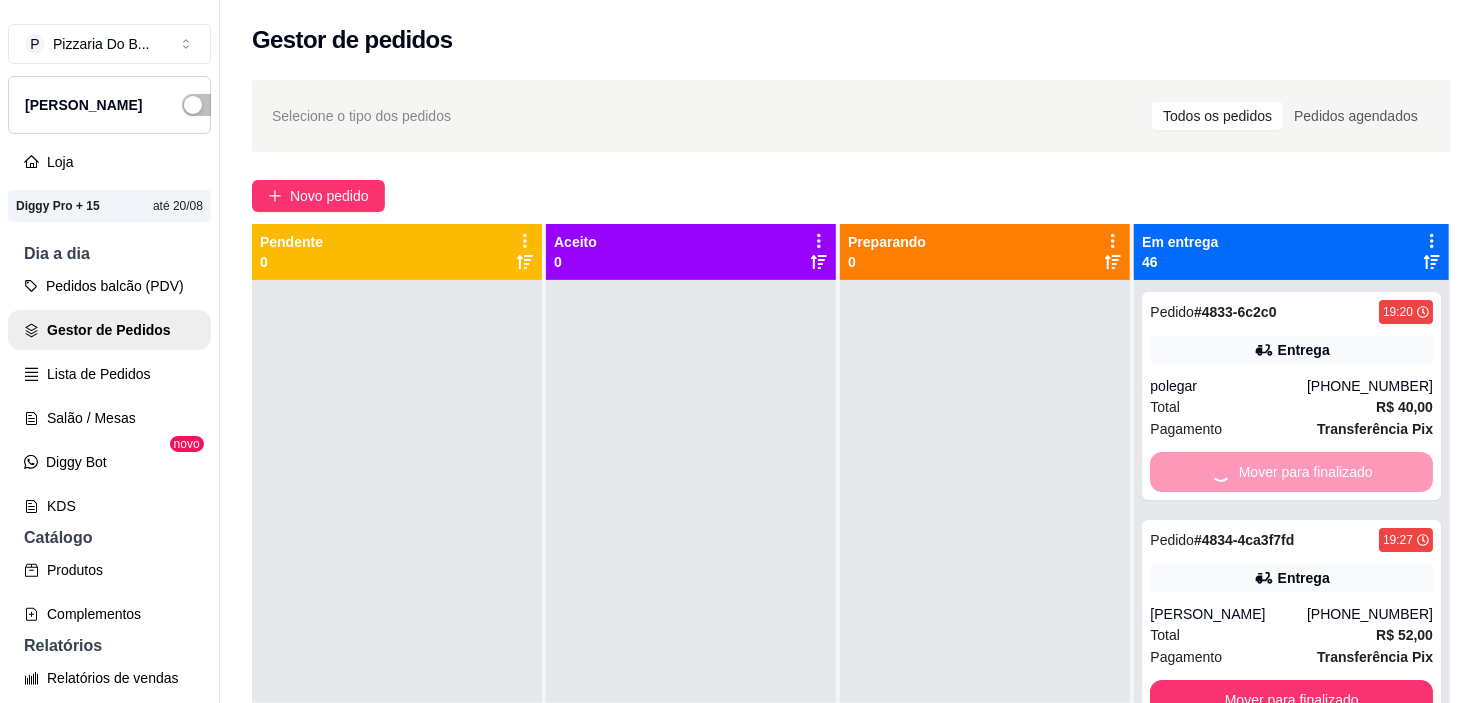 click on "Mover para finalizado" at bounding box center [1291, 700] 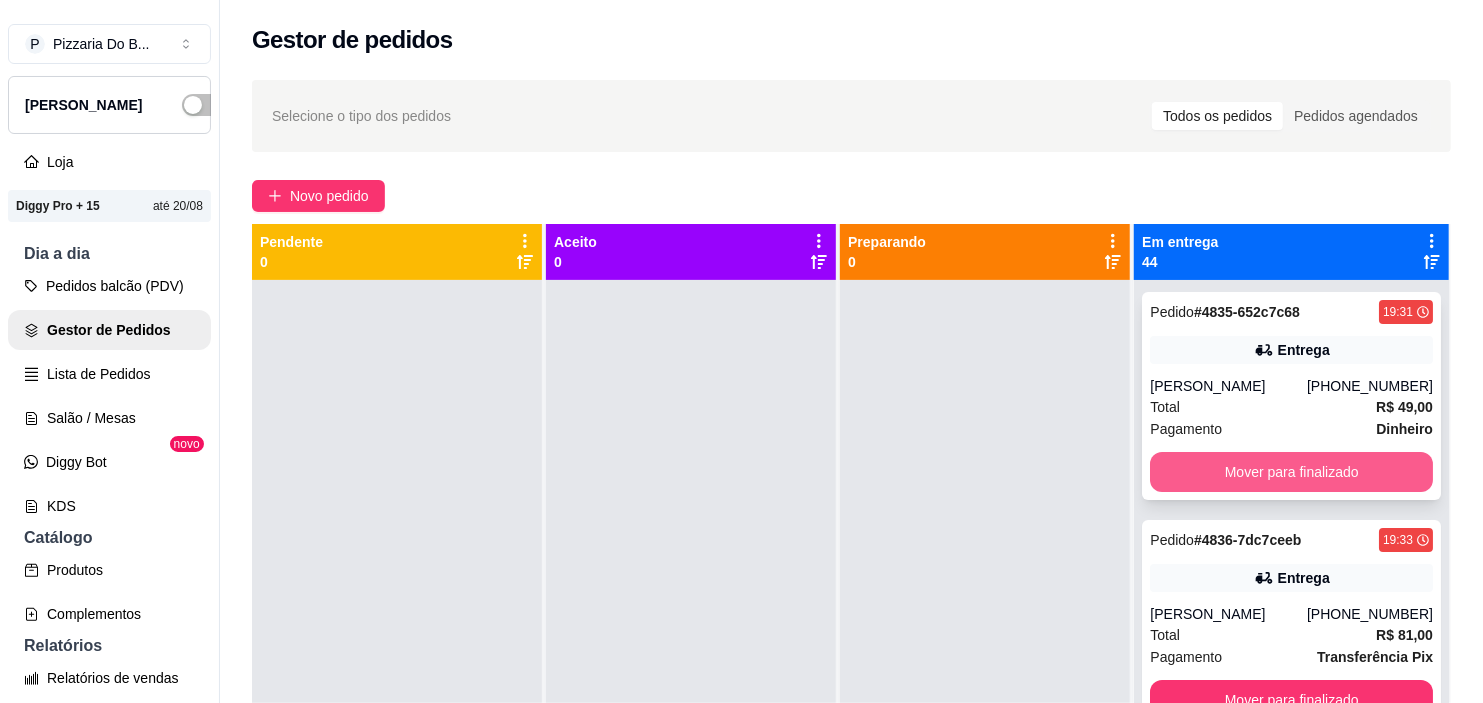 click on "Mover para finalizado" at bounding box center [1291, 472] 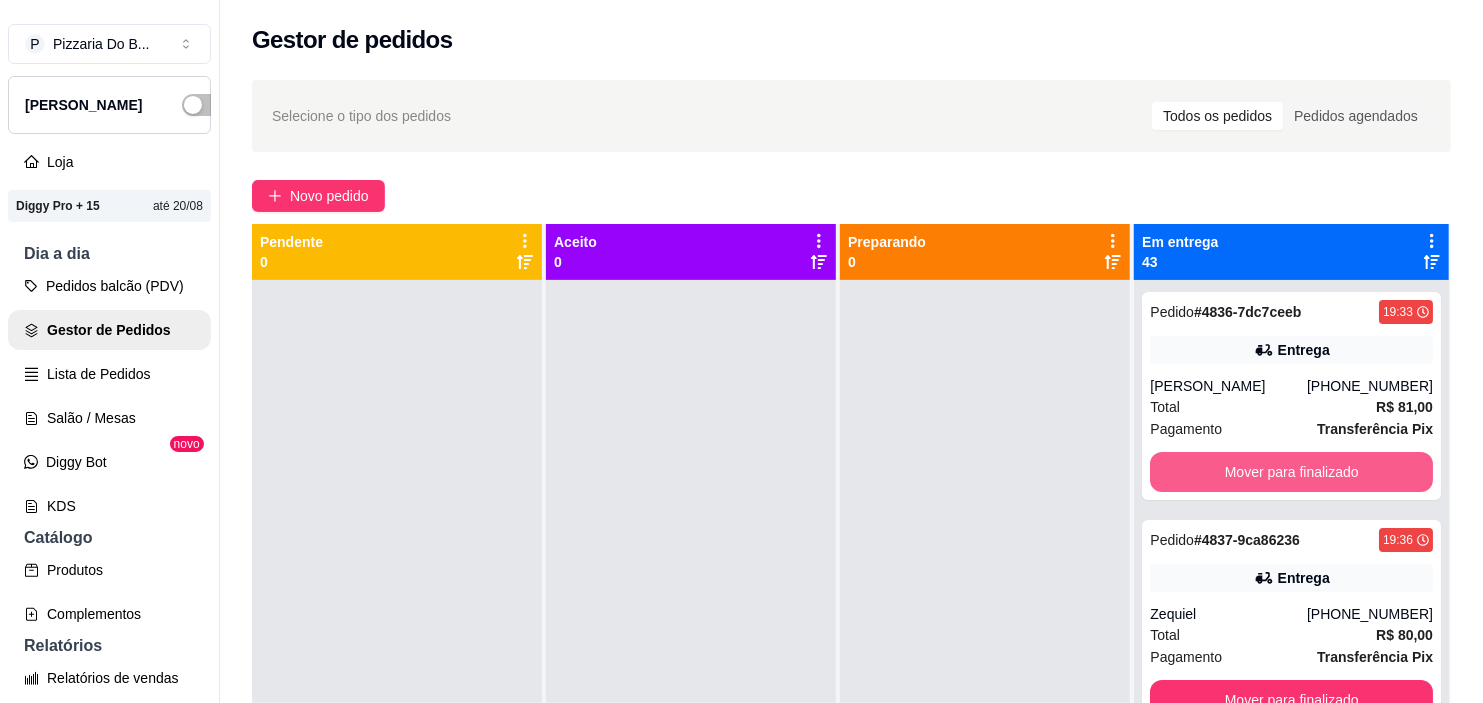click on "Mover para finalizado" at bounding box center (1291, 472) 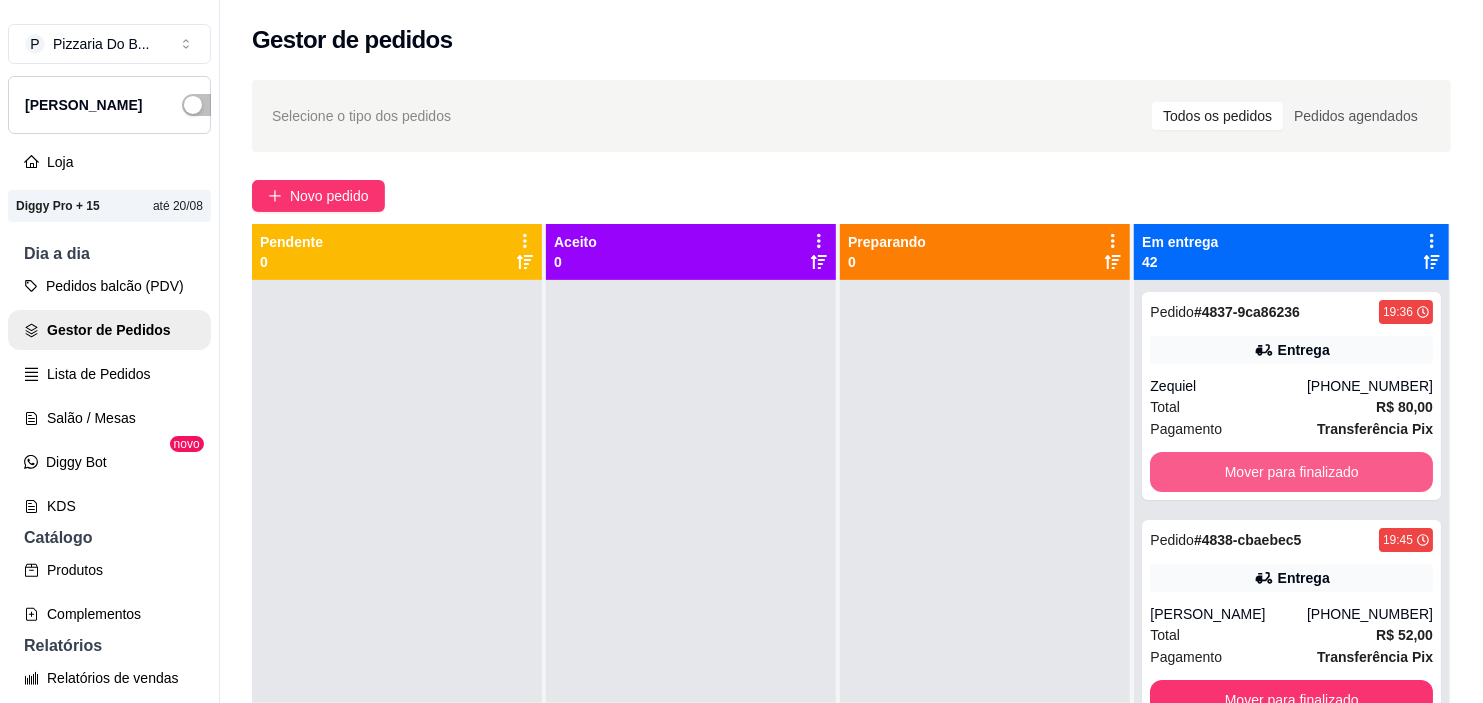 click on "Mover para finalizado" at bounding box center (1291, 472) 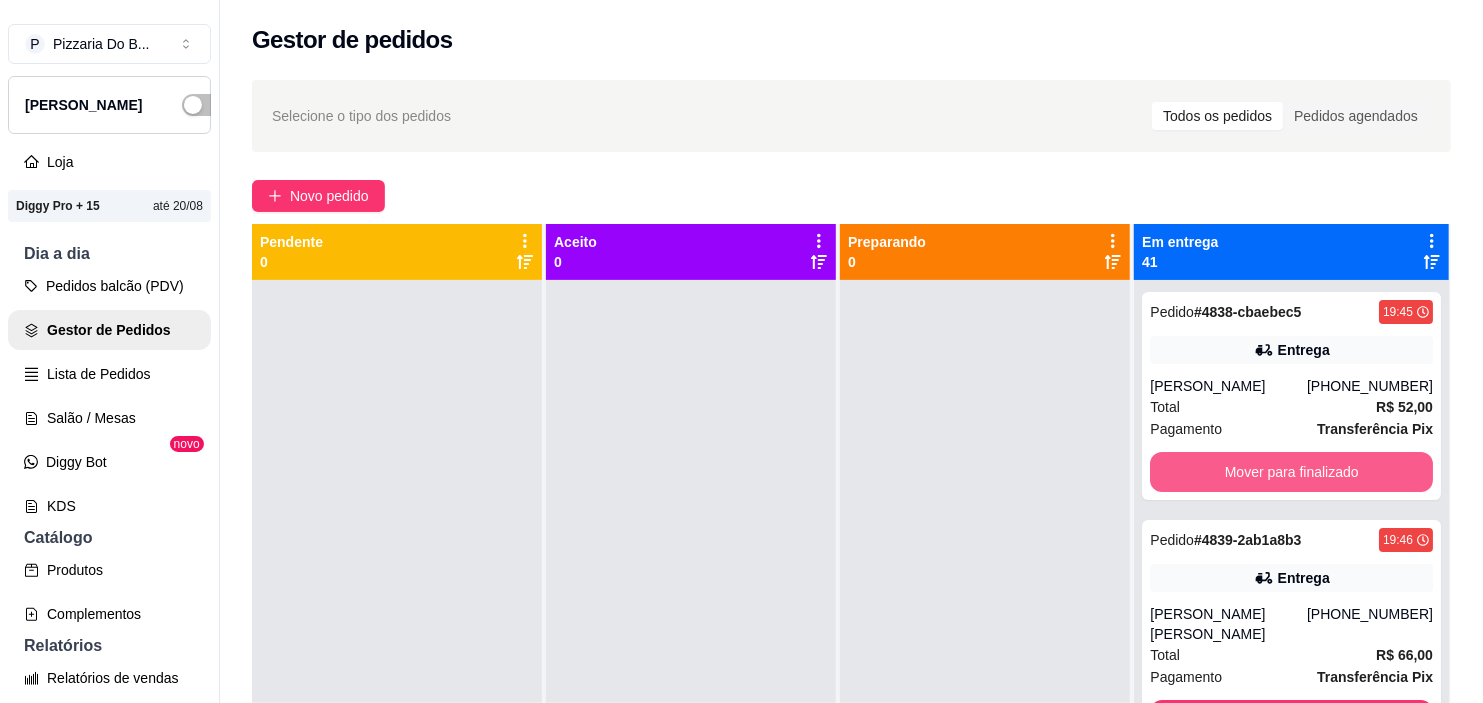 click on "Mover para finalizado" at bounding box center (1291, 472) 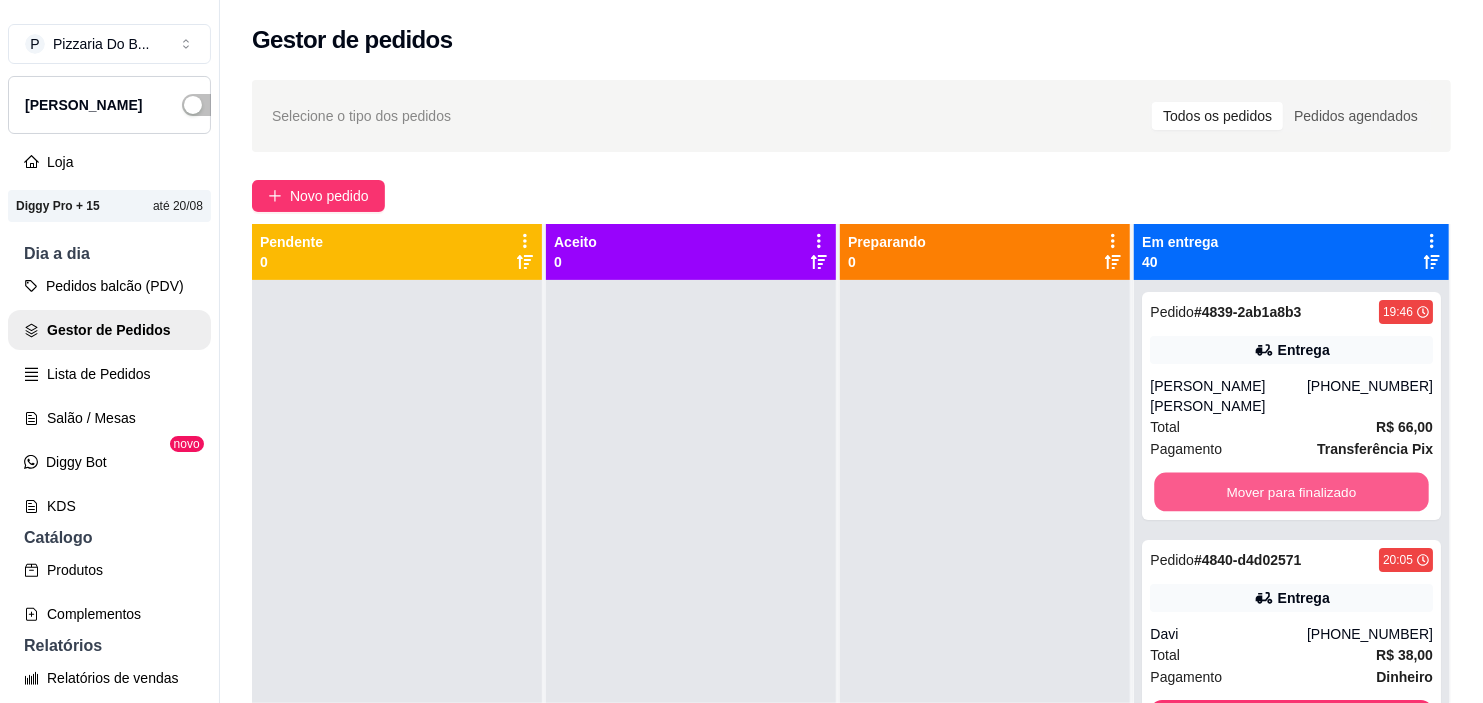 click on "Mover para finalizado" at bounding box center (1292, 492) 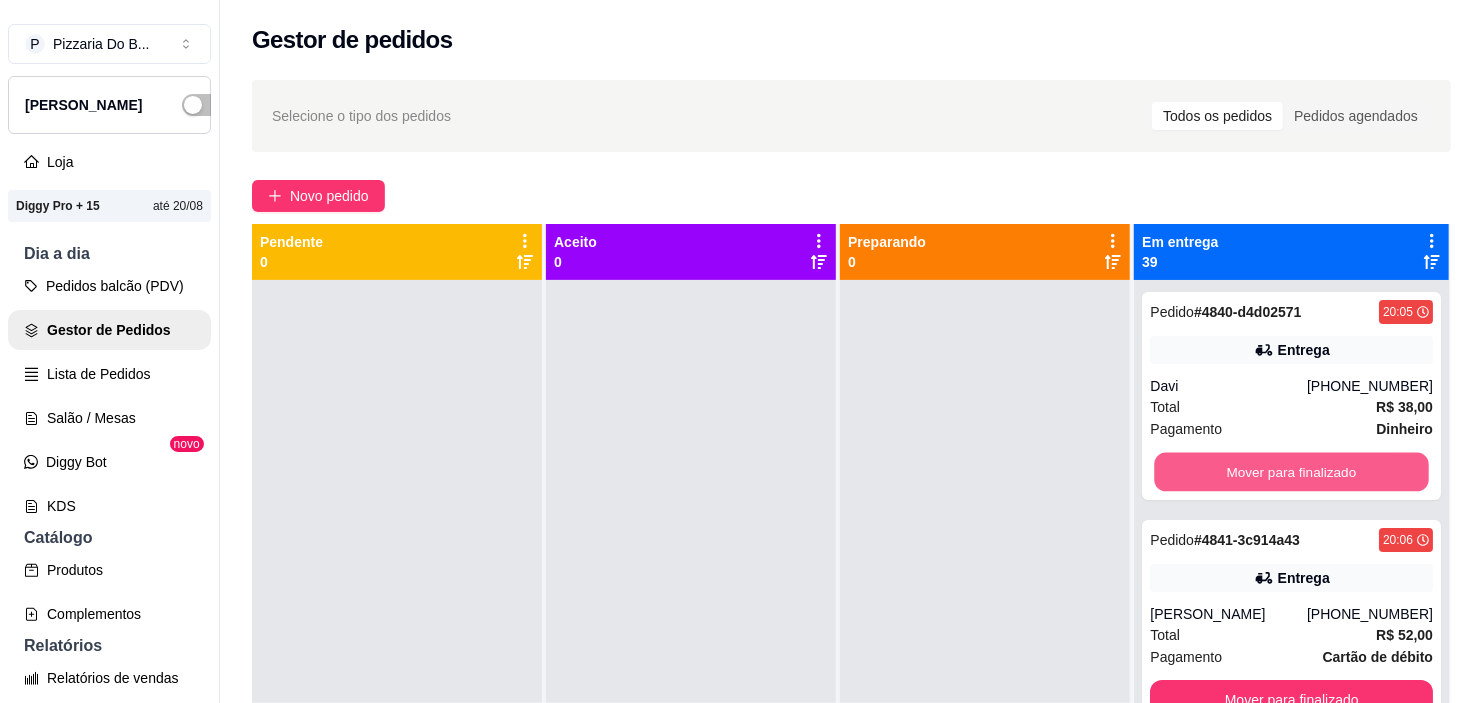 click on "Mover para finalizado" at bounding box center [1292, 472] 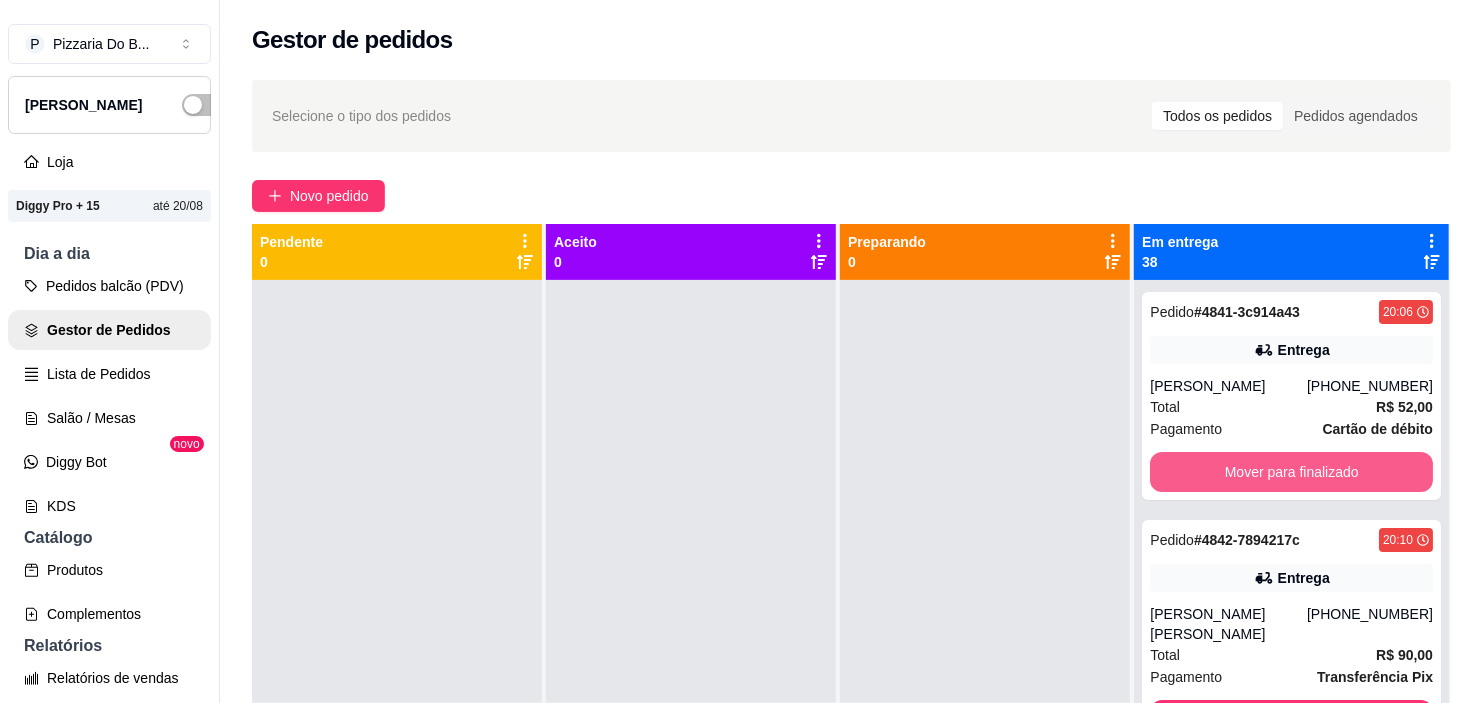 click on "Mover para finalizado" at bounding box center (1291, 472) 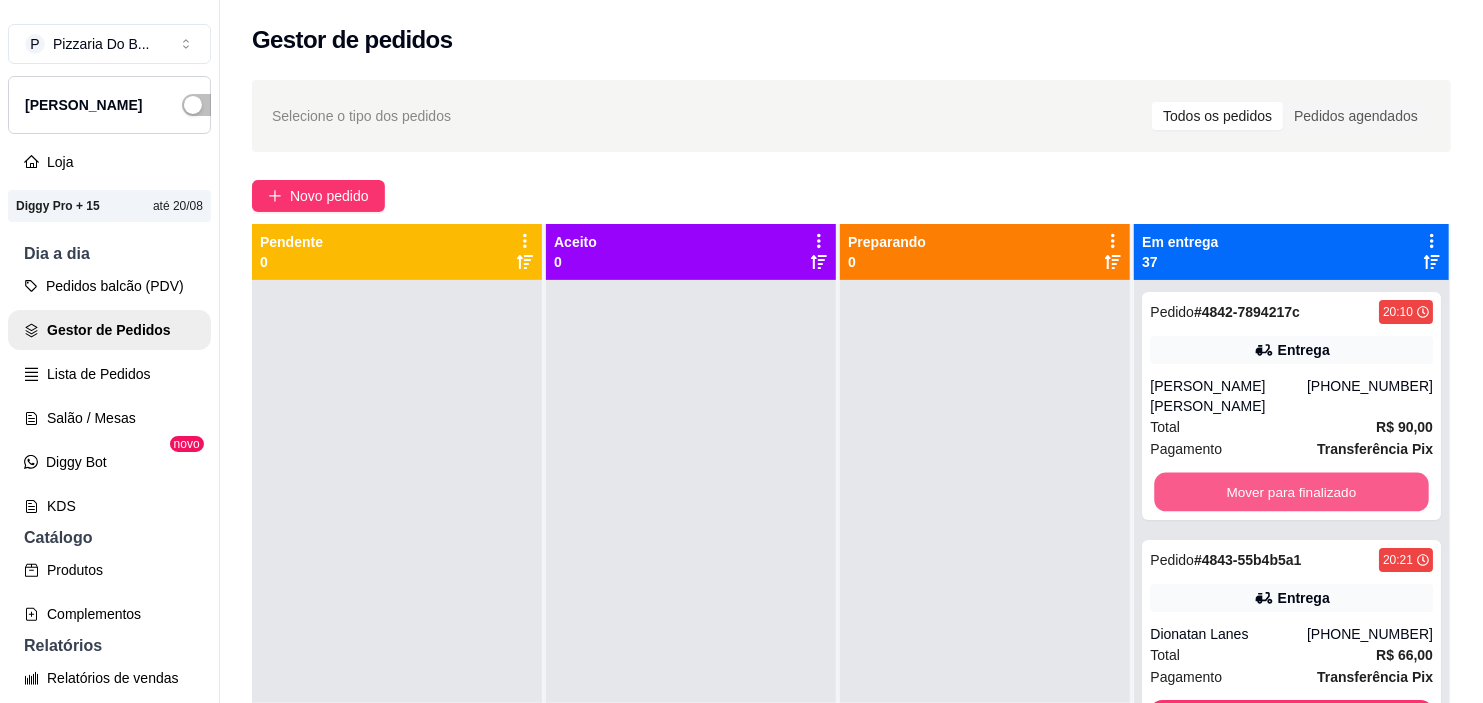 click on "Mover para finalizado" at bounding box center (1292, 492) 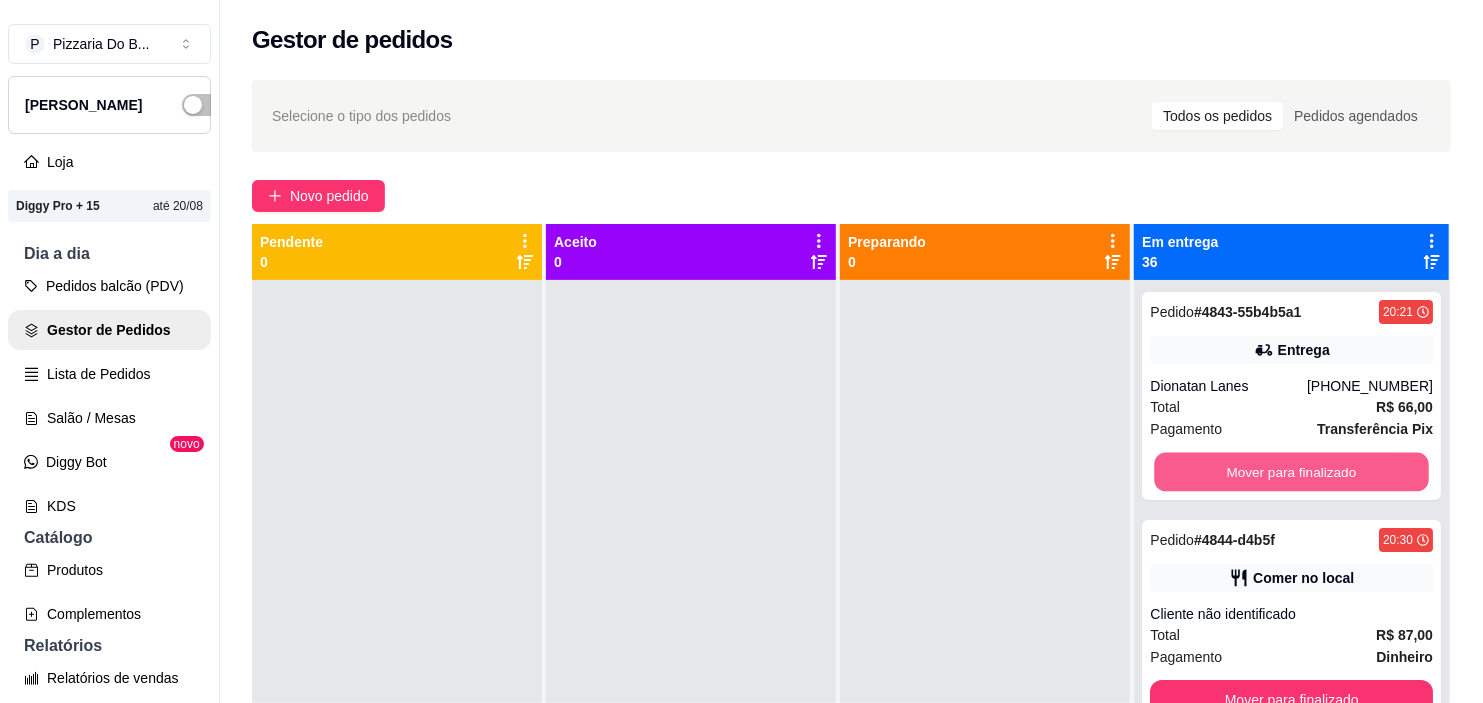 click on "Mover para finalizado" at bounding box center (1292, 472) 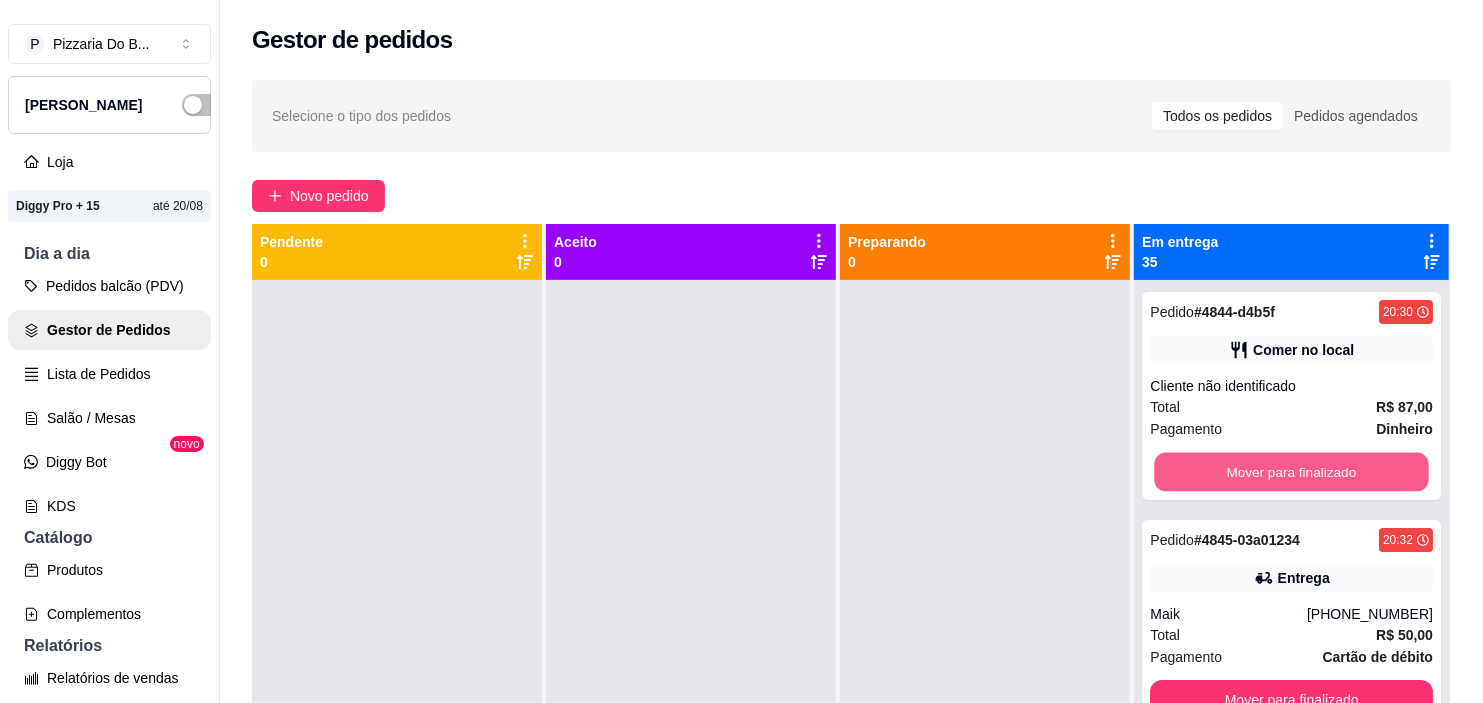 click on "Mover para finalizado" at bounding box center (1292, 472) 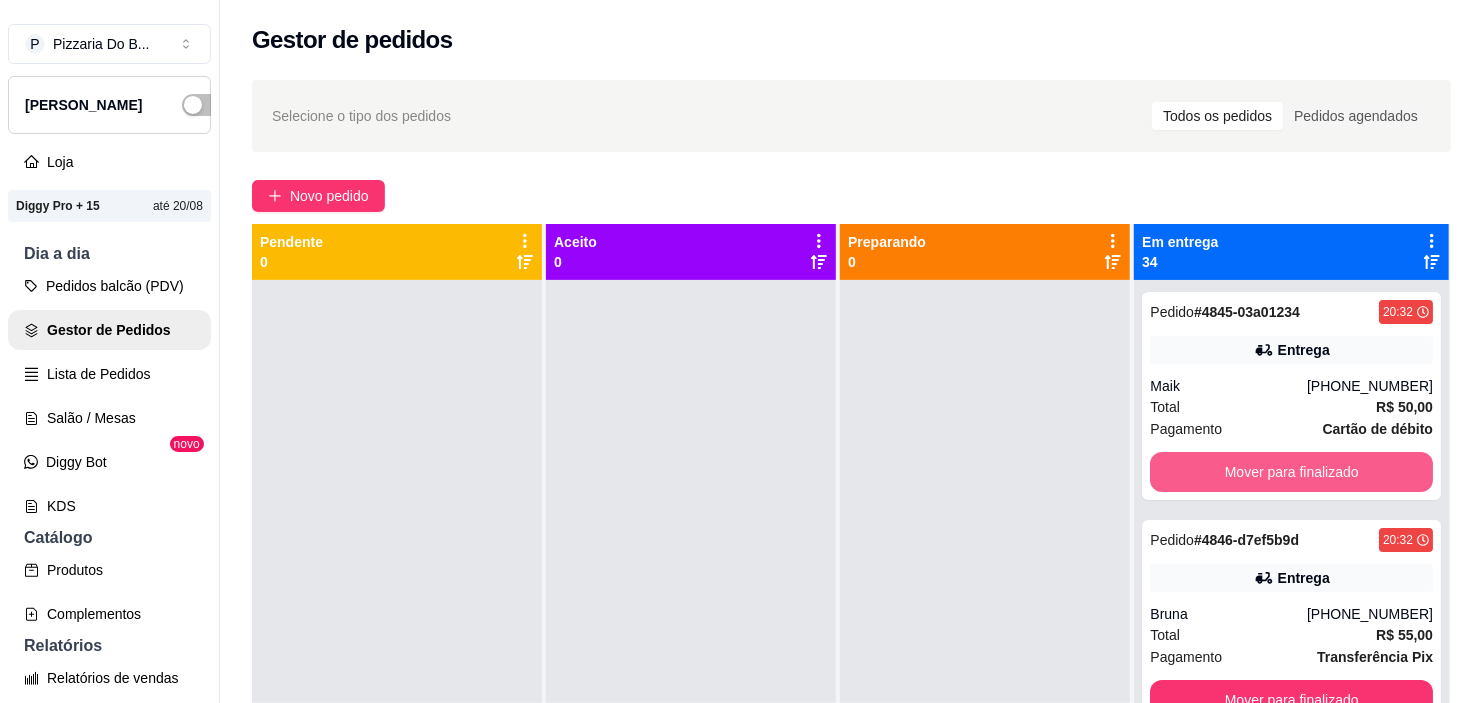 click on "Mover para finalizado" at bounding box center (1291, 472) 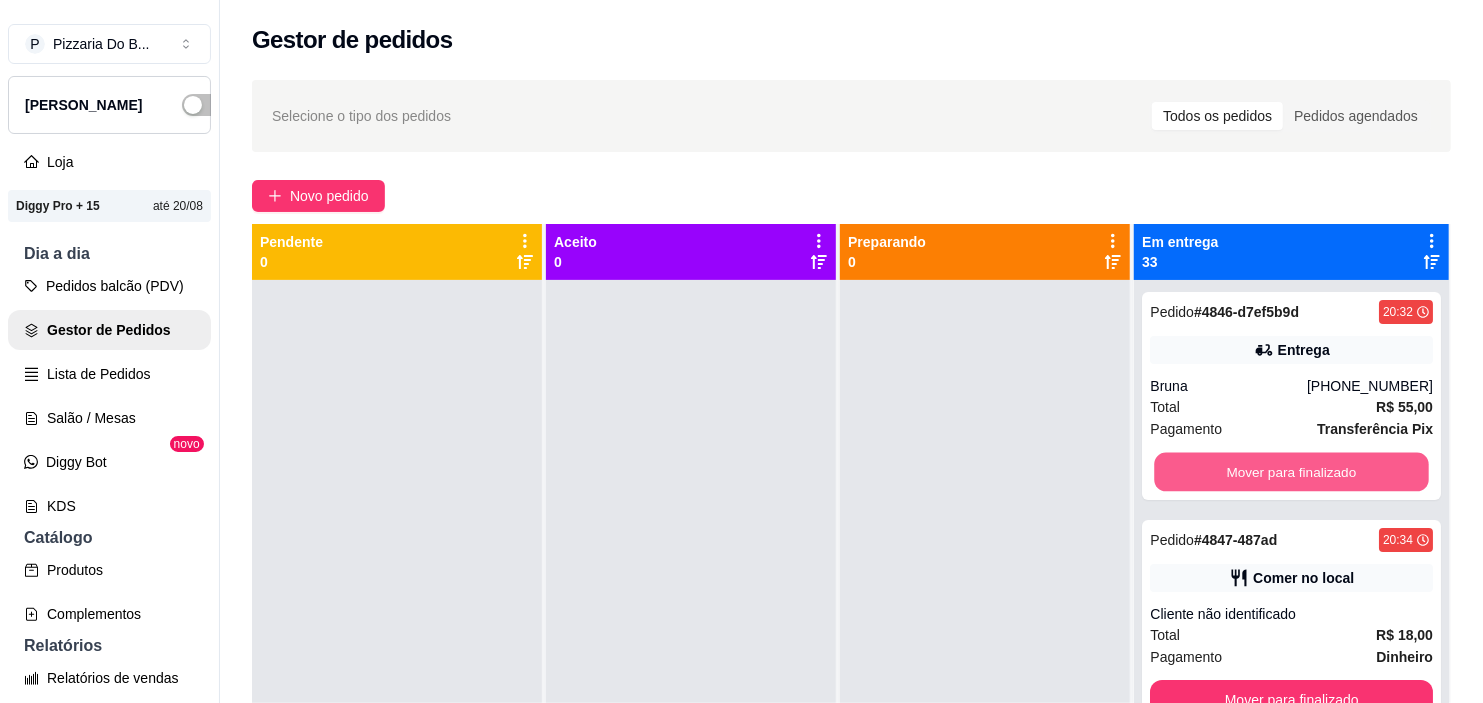 click on "Mover para finalizado" at bounding box center (1292, 472) 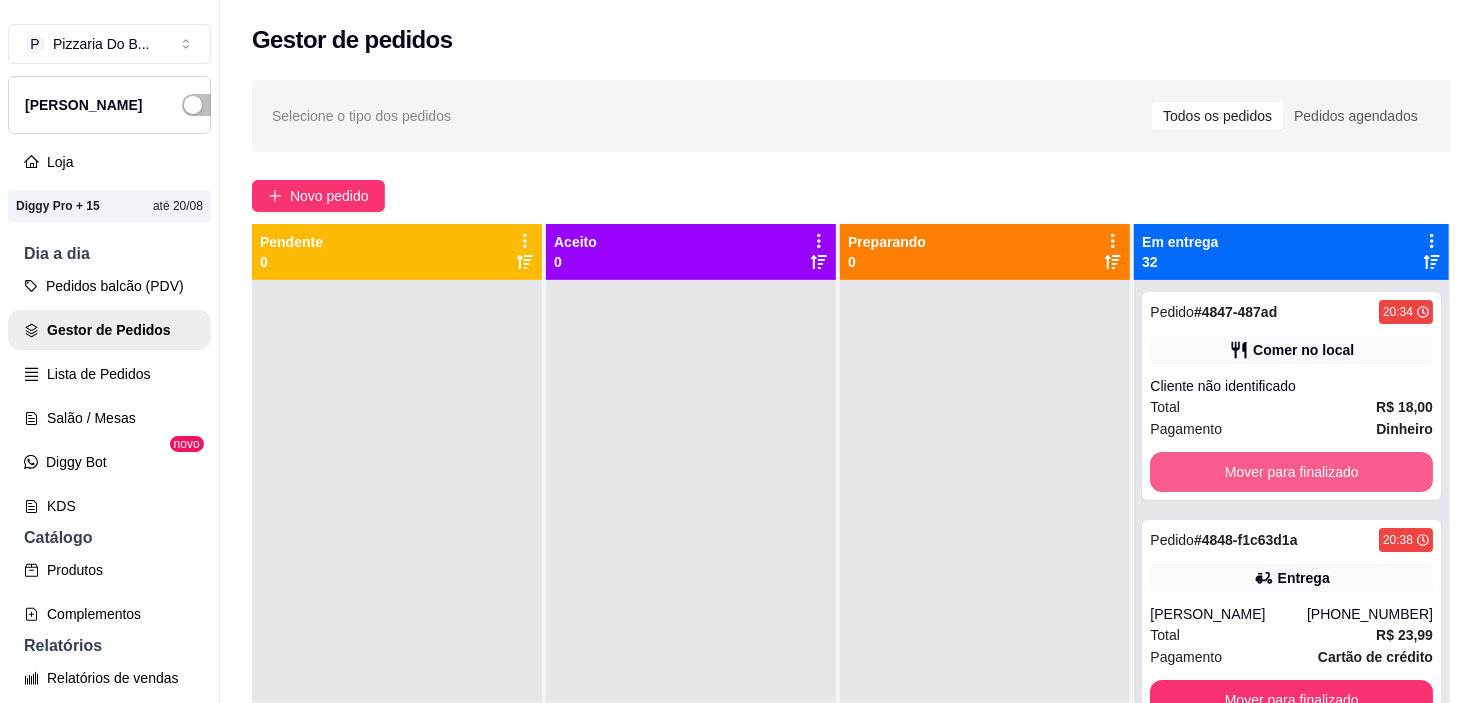 click on "Mover para finalizado" at bounding box center (1291, 472) 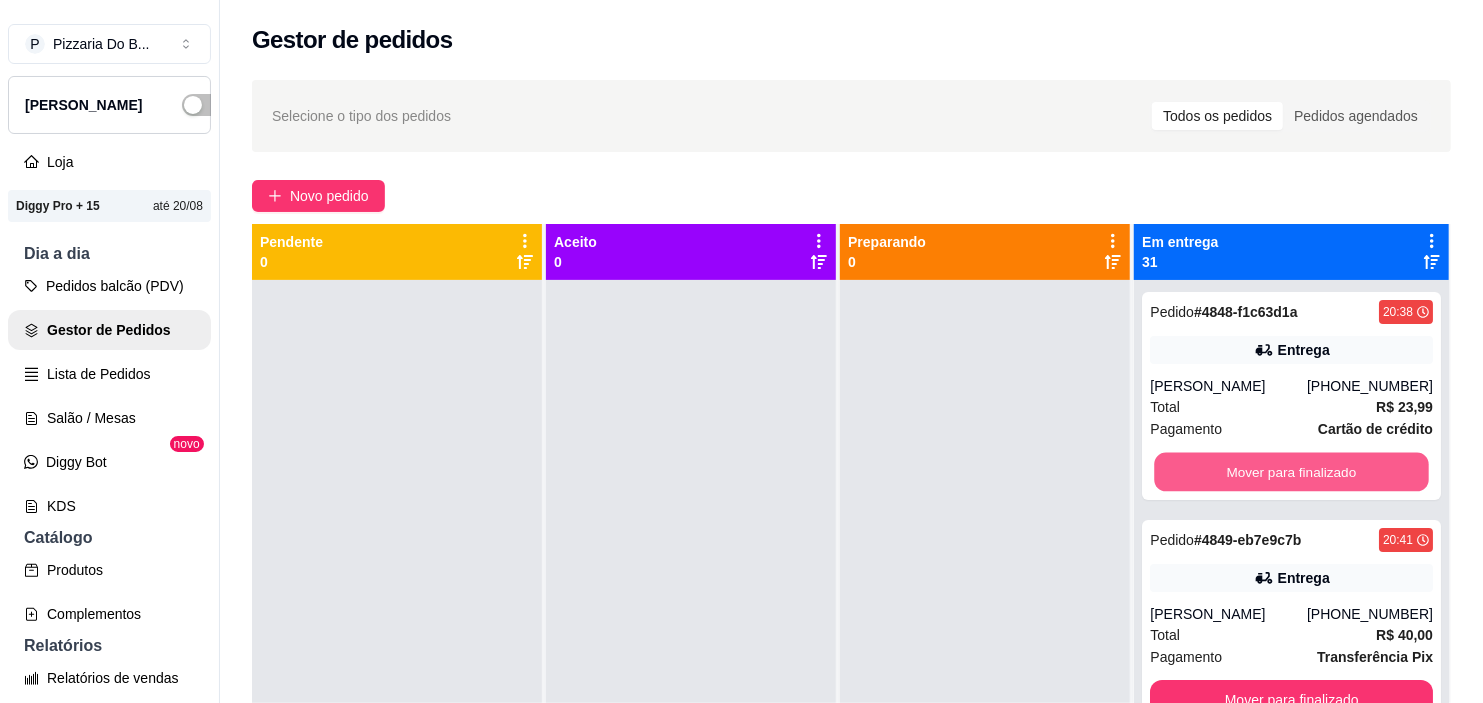 click on "Mover para finalizado" at bounding box center [1292, 472] 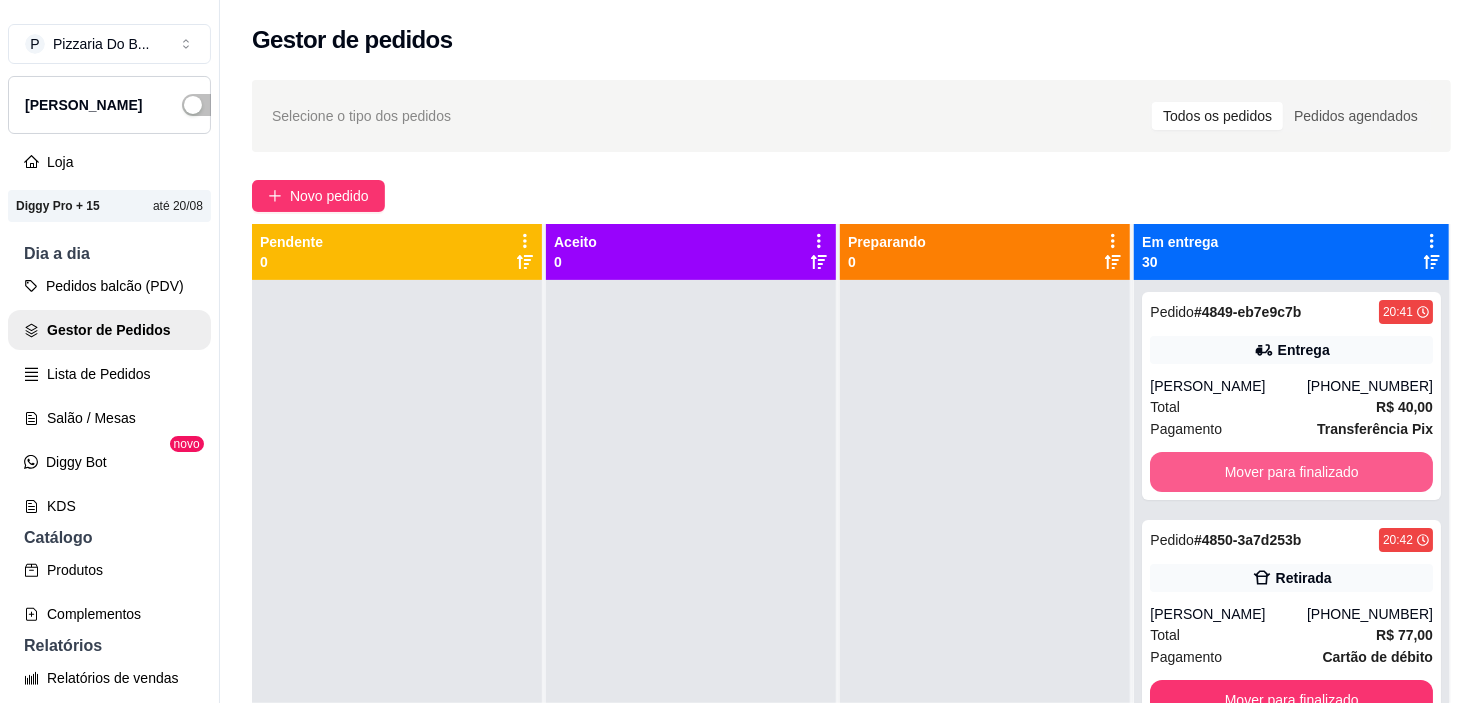 click on "Mover para finalizado" at bounding box center [1291, 472] 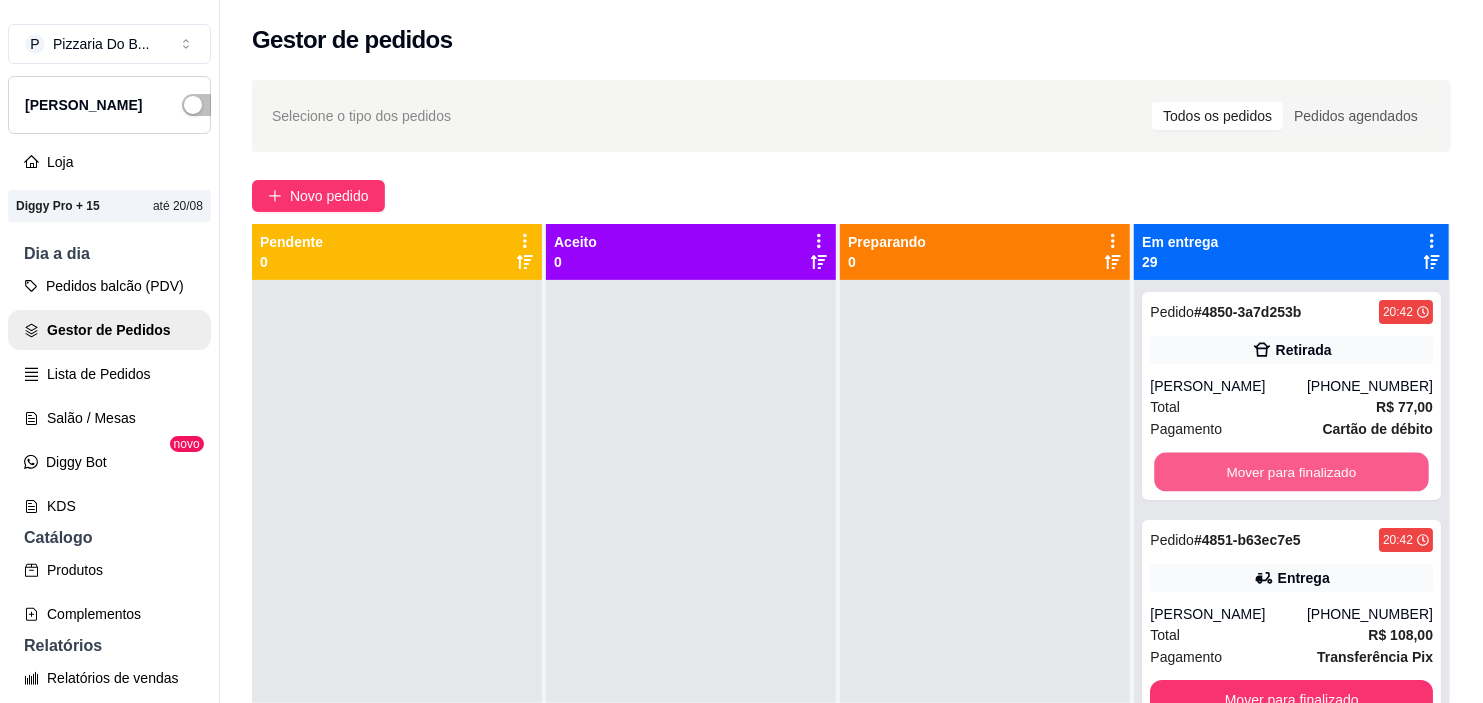 click on "Mover para finalizado" at bounding box center (1292, 472) 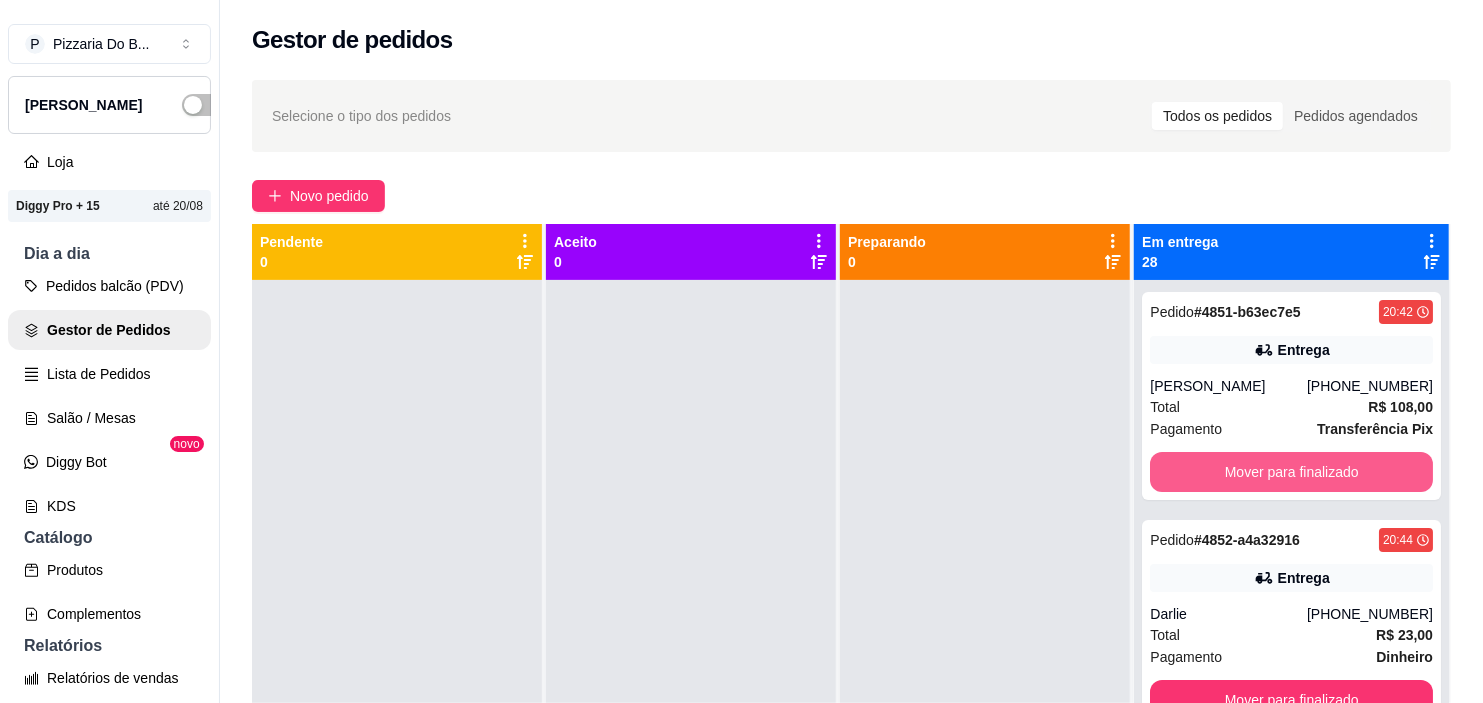 click on "Mover para finalizado" at bounding box center [1291, 472] 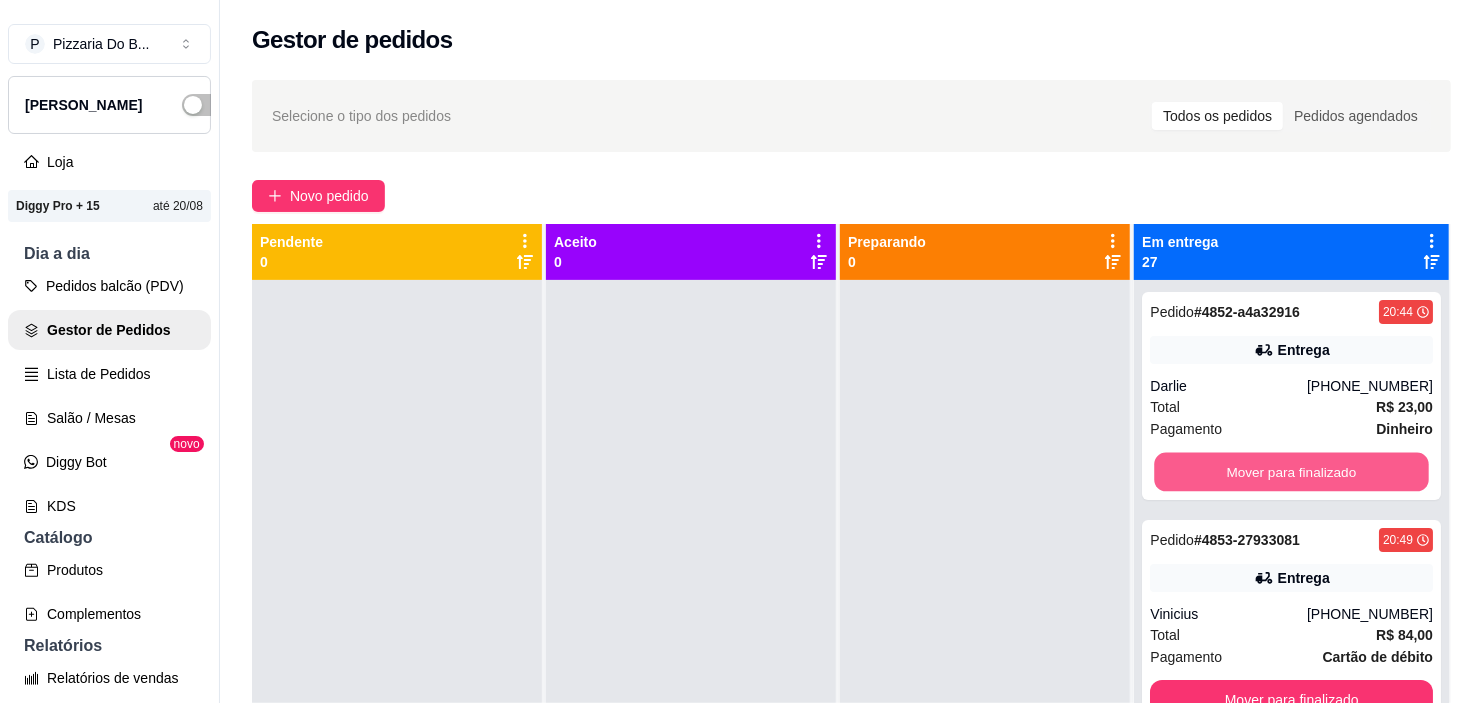 click on "Mover para finalizado" at bounding box center (1292, 472) 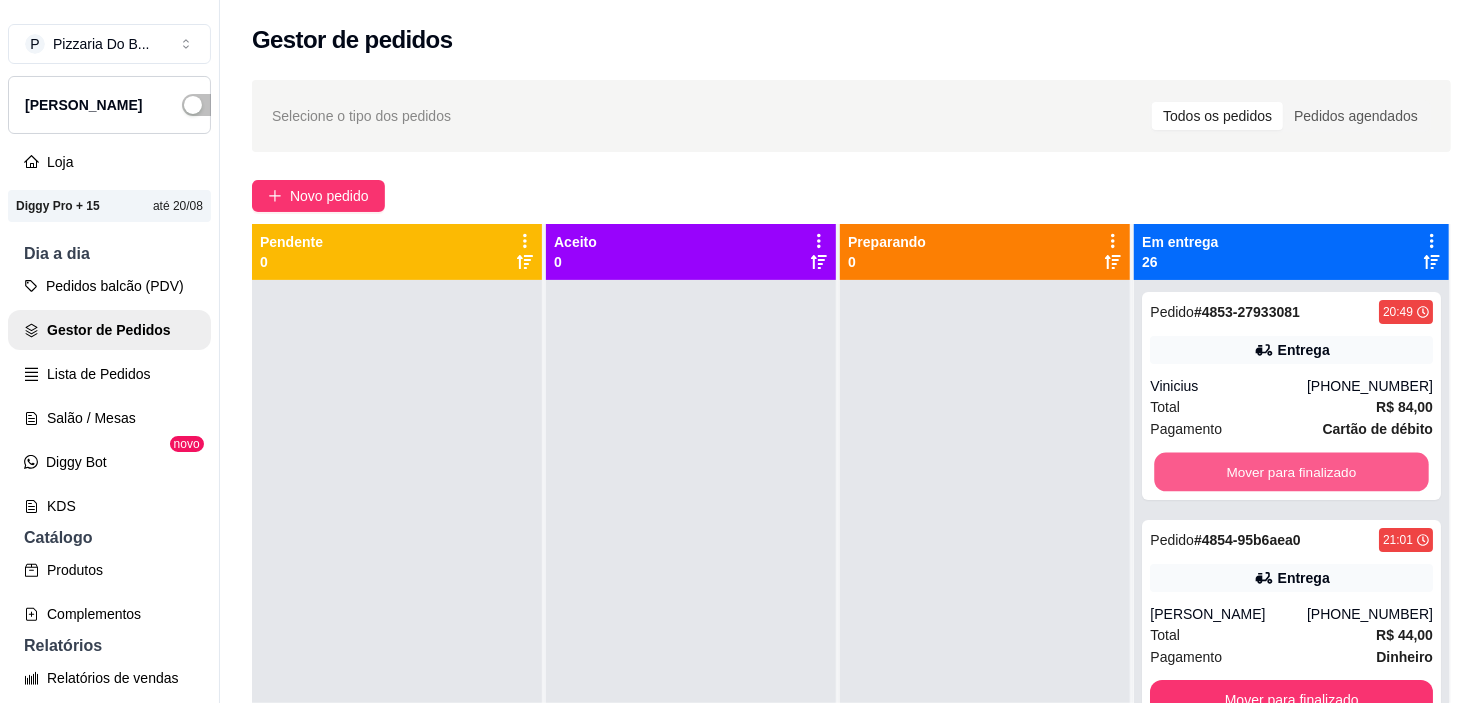 click on "Mover para finalizado" at bounding box center (1292, 472) 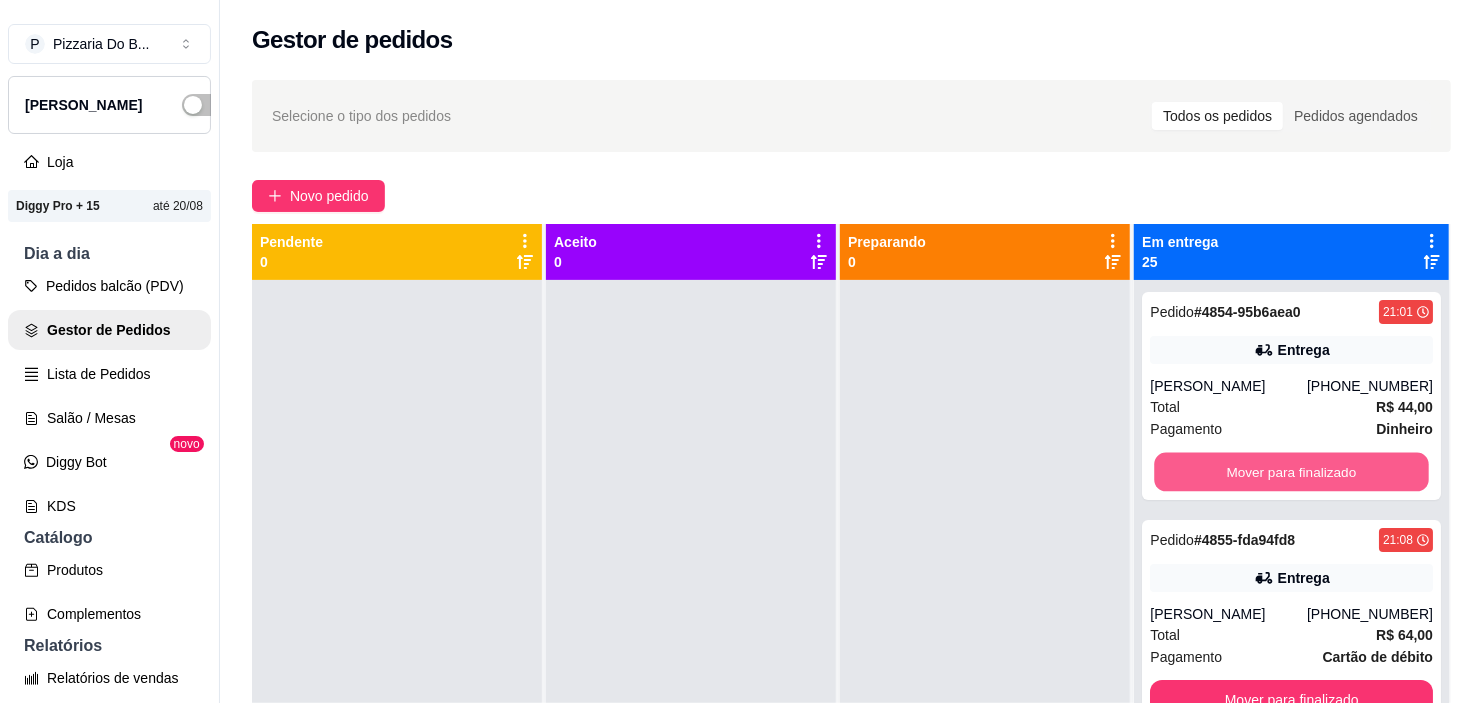 click on "Mover para finalizado" at bounding box center (1292, 472) 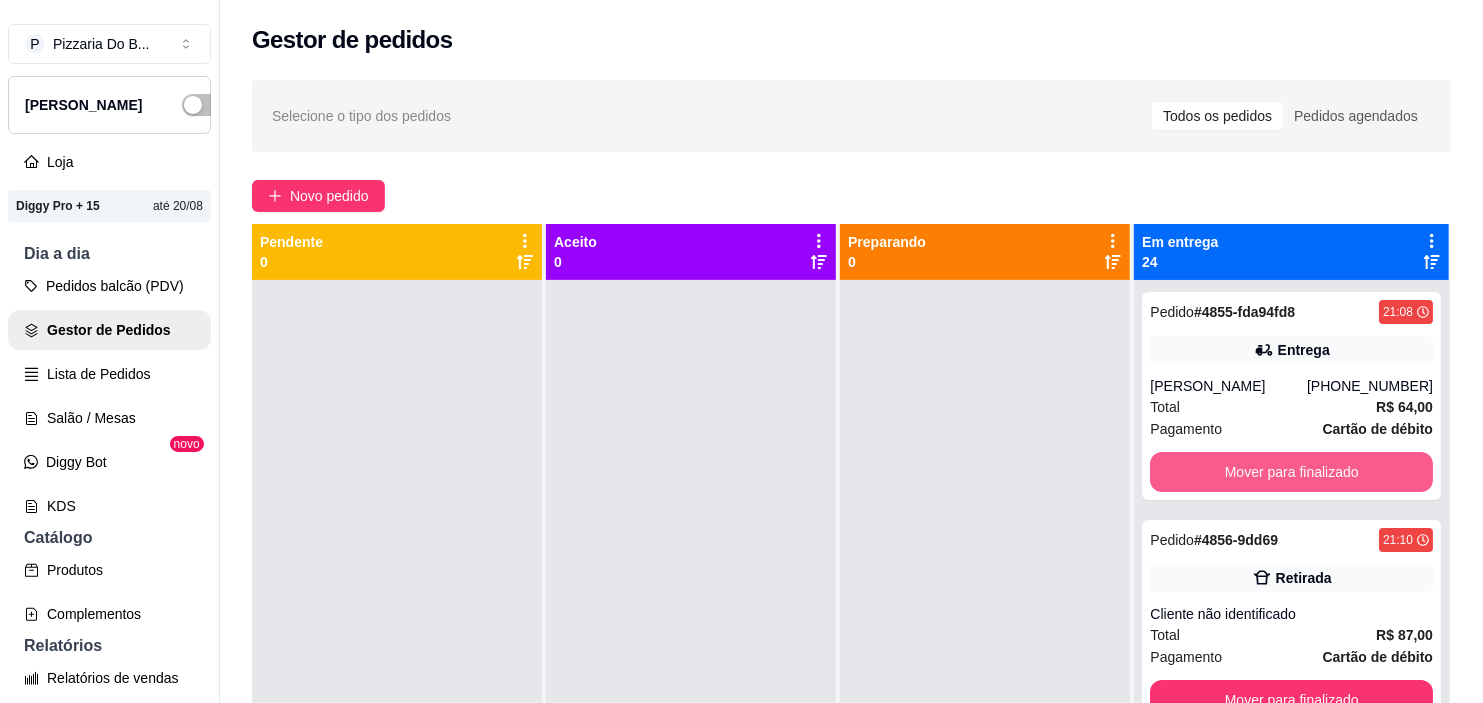 click on "Mover para finalizado" at bounding box center [1291, 472] 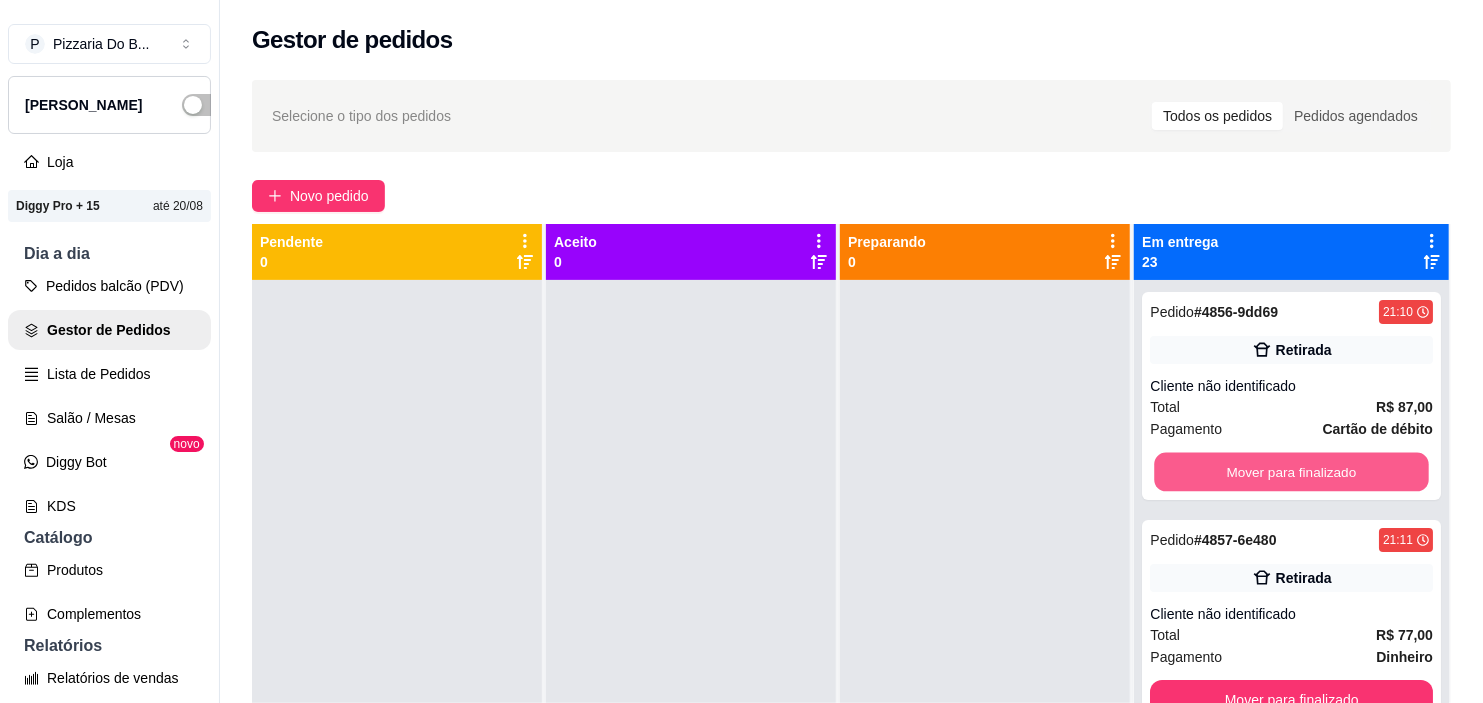 click on "Mover para finalizado" at bounding box center [1292, 472] 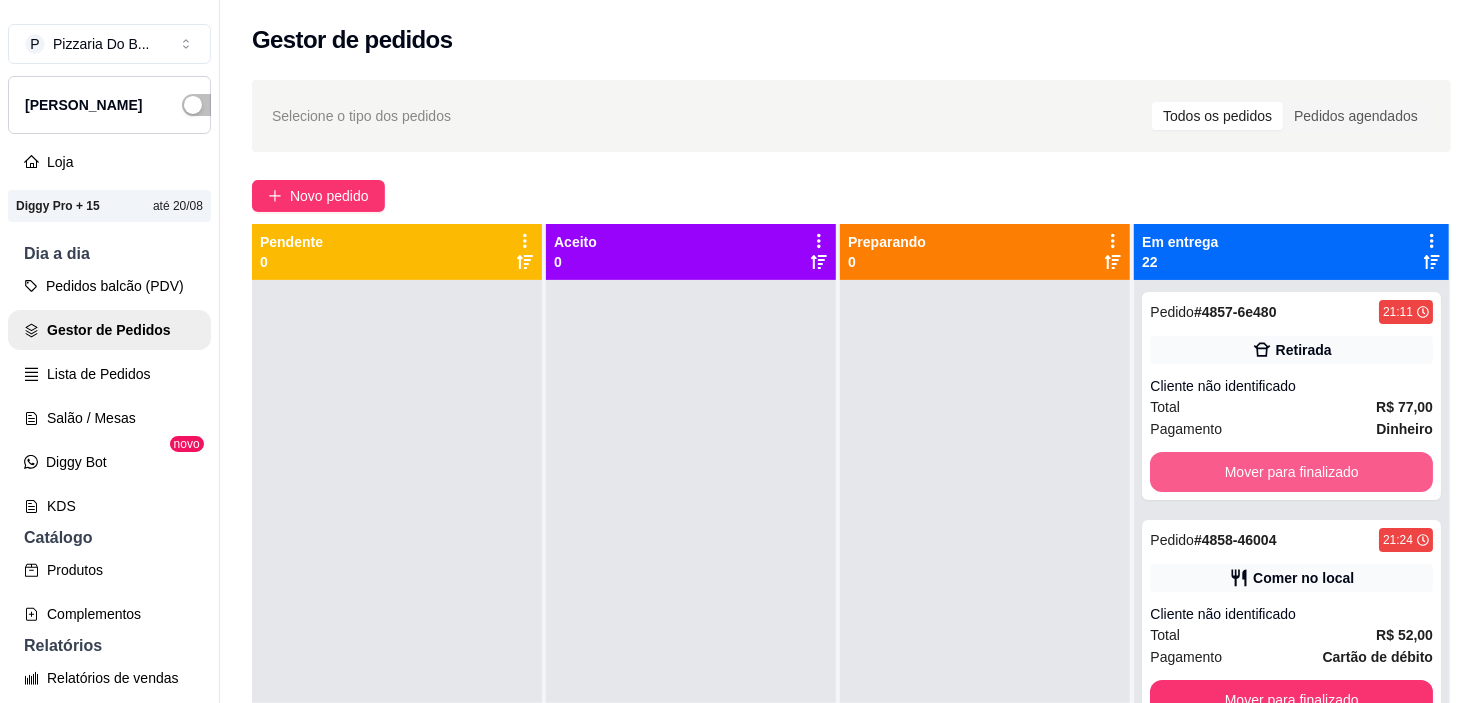 click on "Mover para finalizado" at bounding box center [1291, 472] 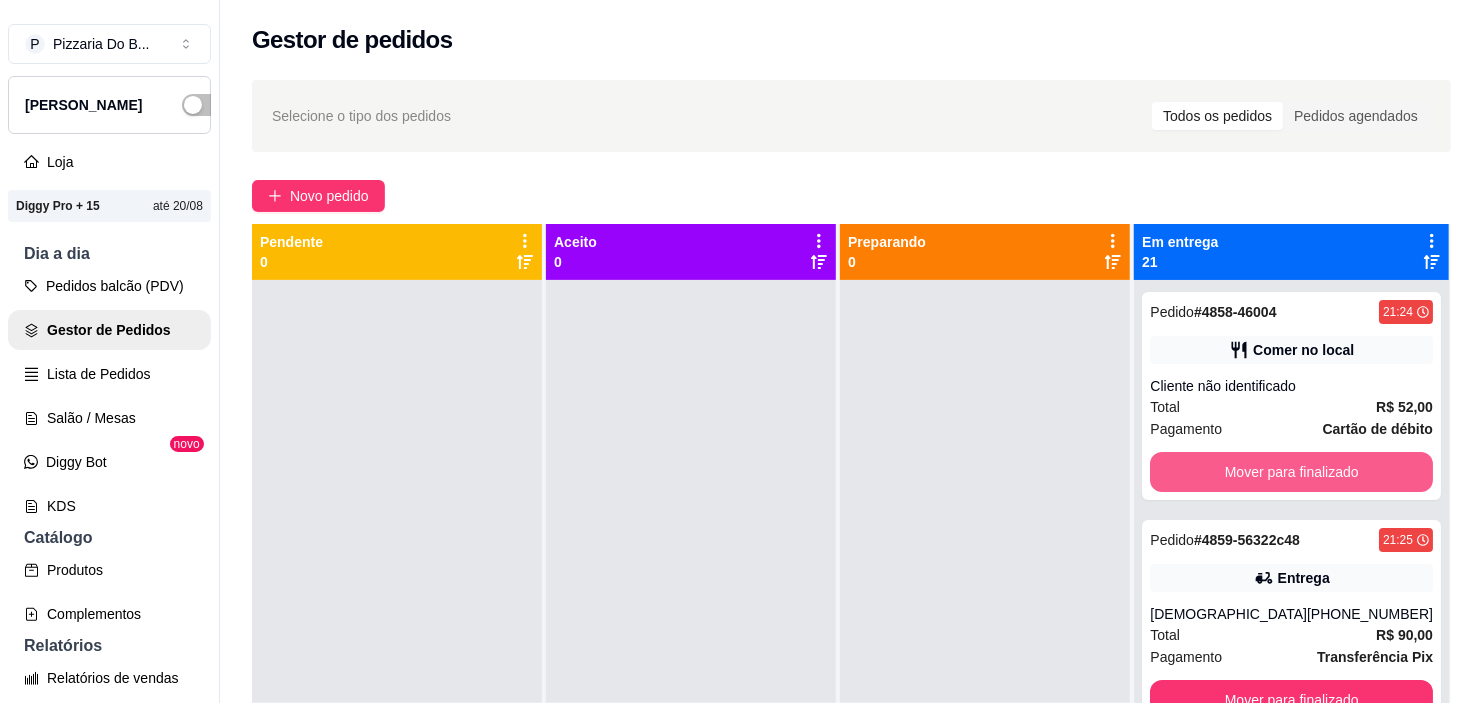 click on "Mover para finalizado" at bounding box center (1291, 472) 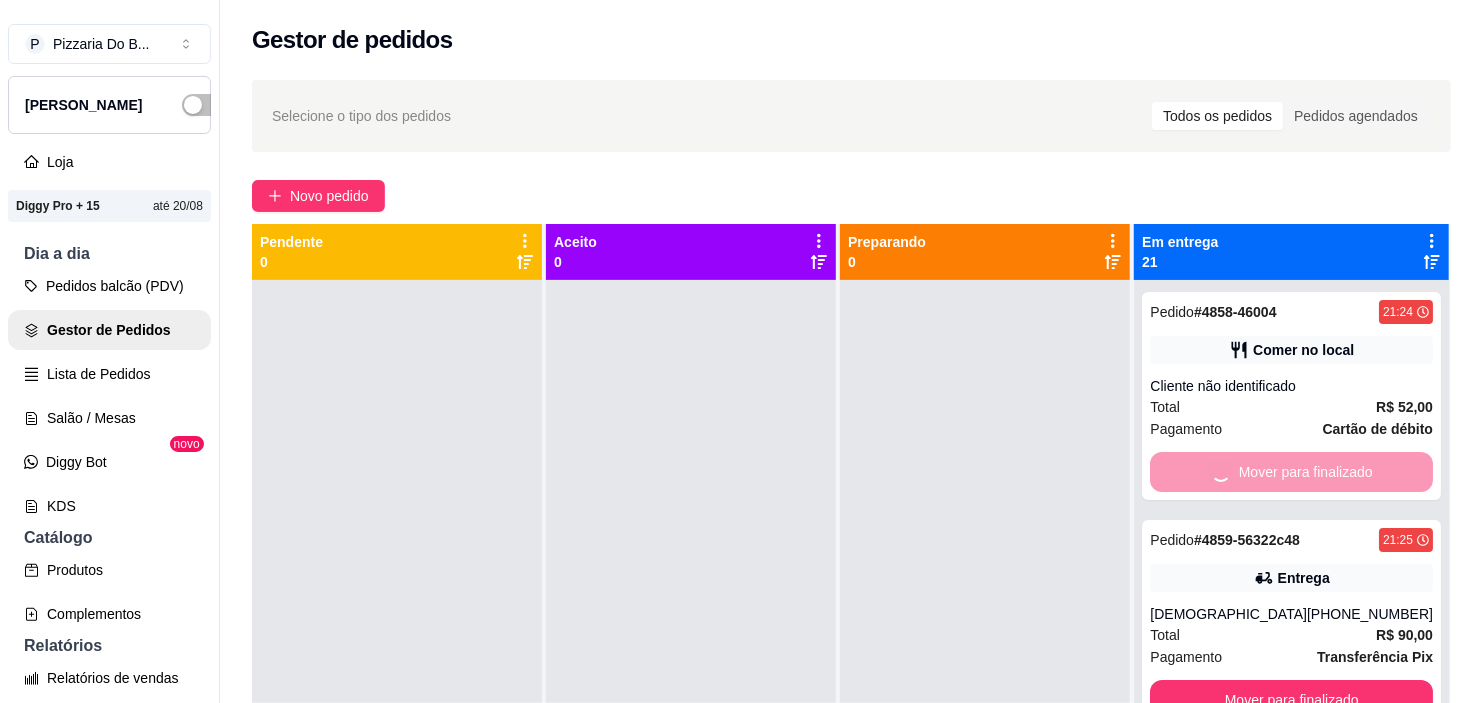 click on "Mover para finalizado" at bounding box center [1291, 472] 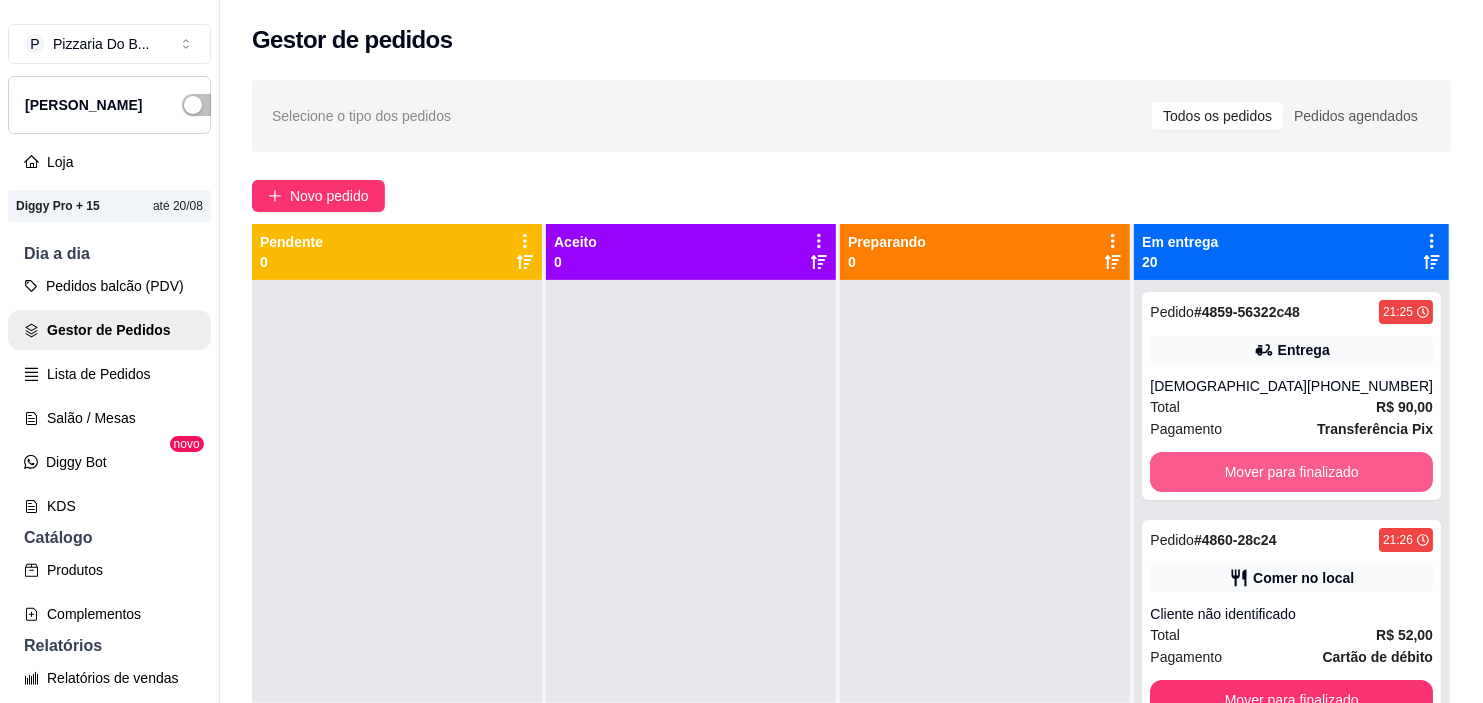 click on "Mover para finalizado" at bounding box center (1291, 472) 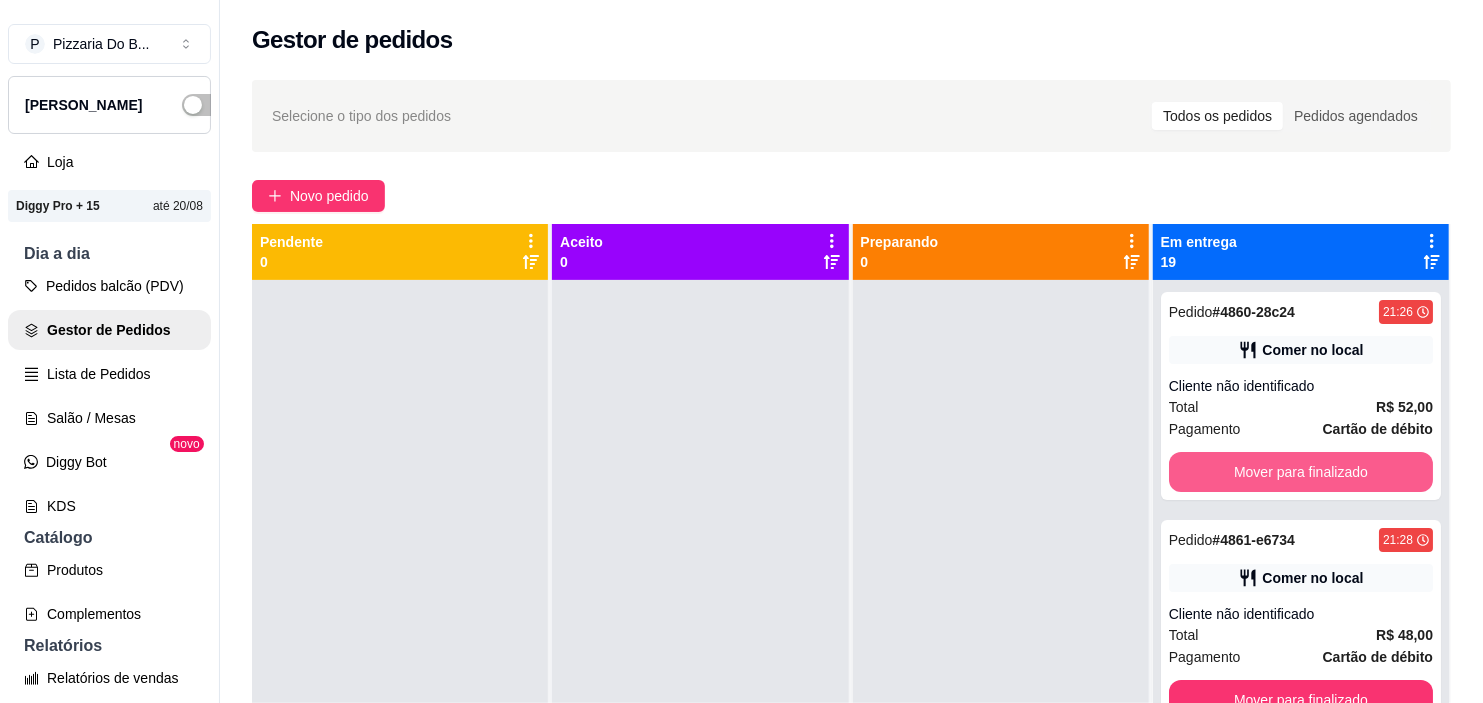 click on "Mover para finalizado" at bounding box center [1301, 472] 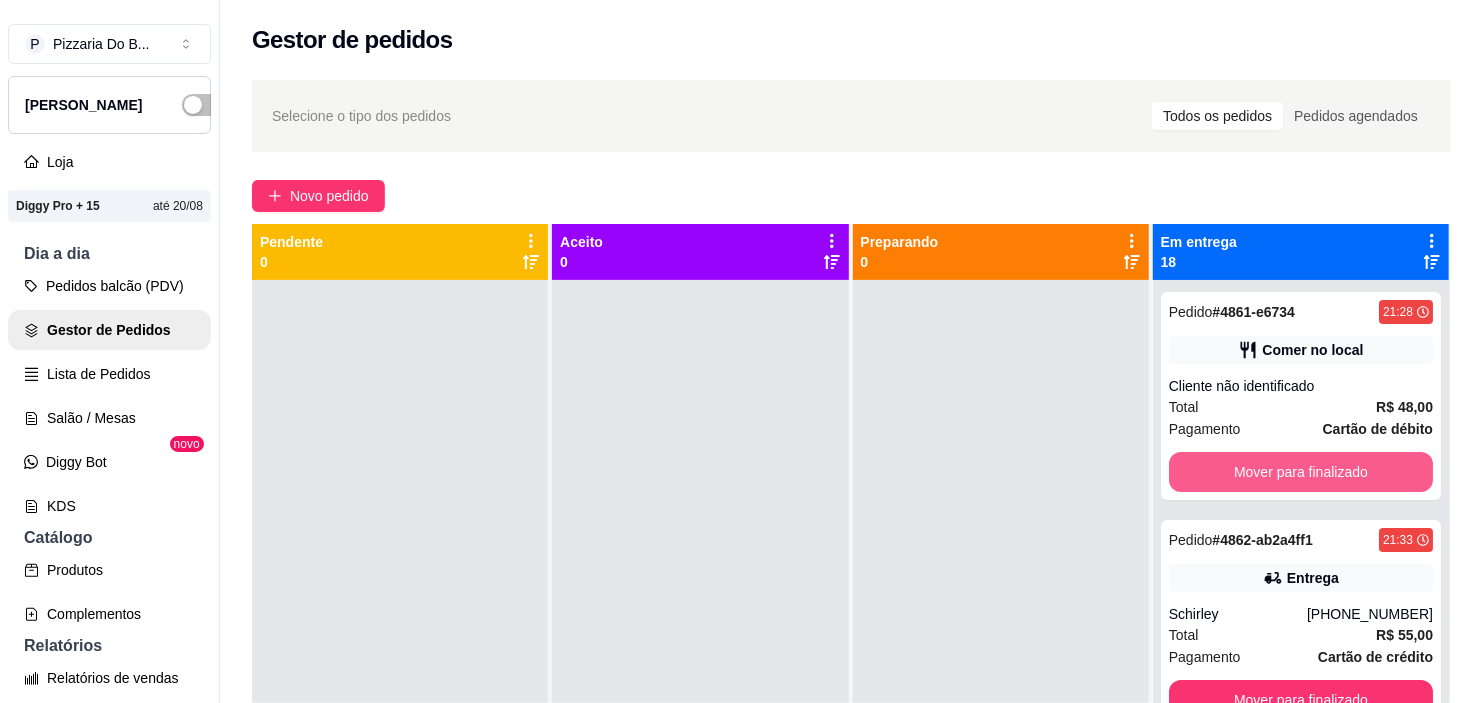 click on "Mover para finalizado" at bounding box center (1301, 472) 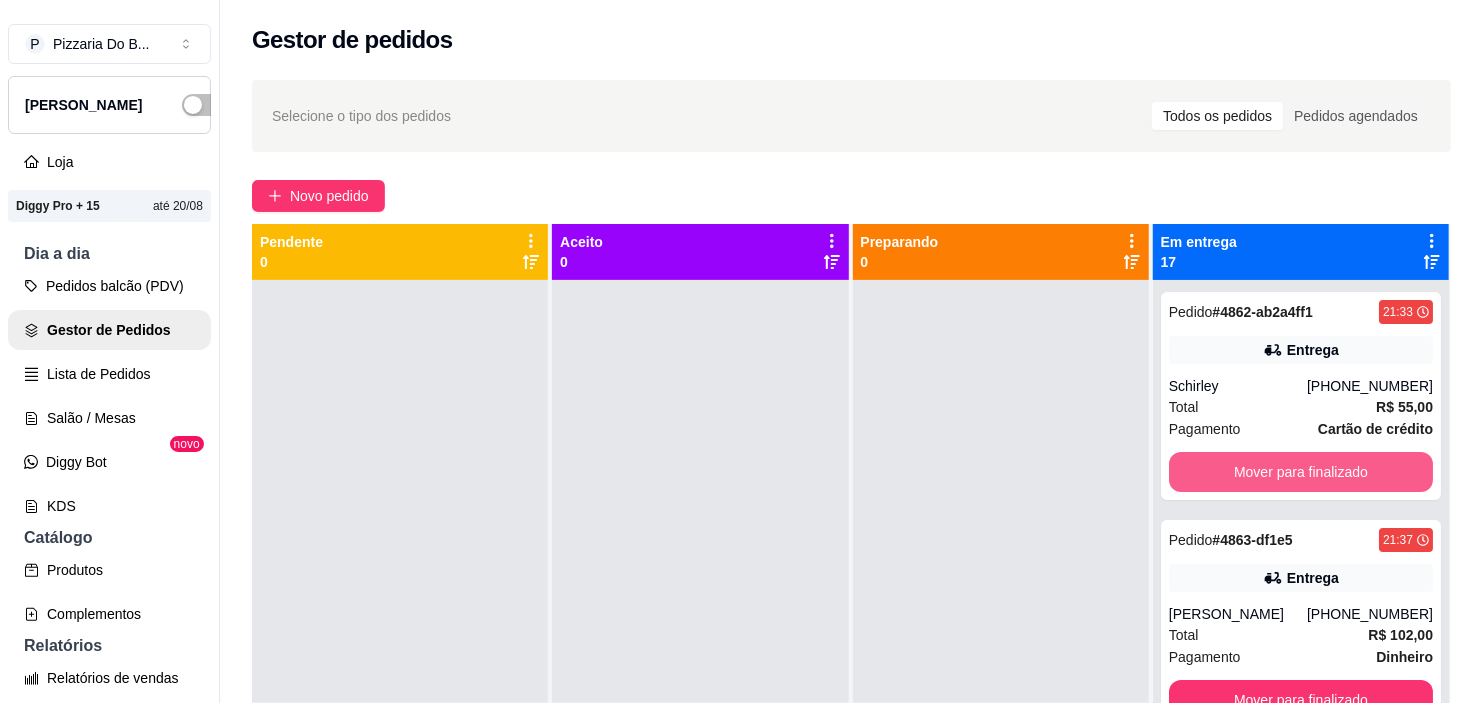 click on "Mover para finalizado" at bounding box center (1301, 472) 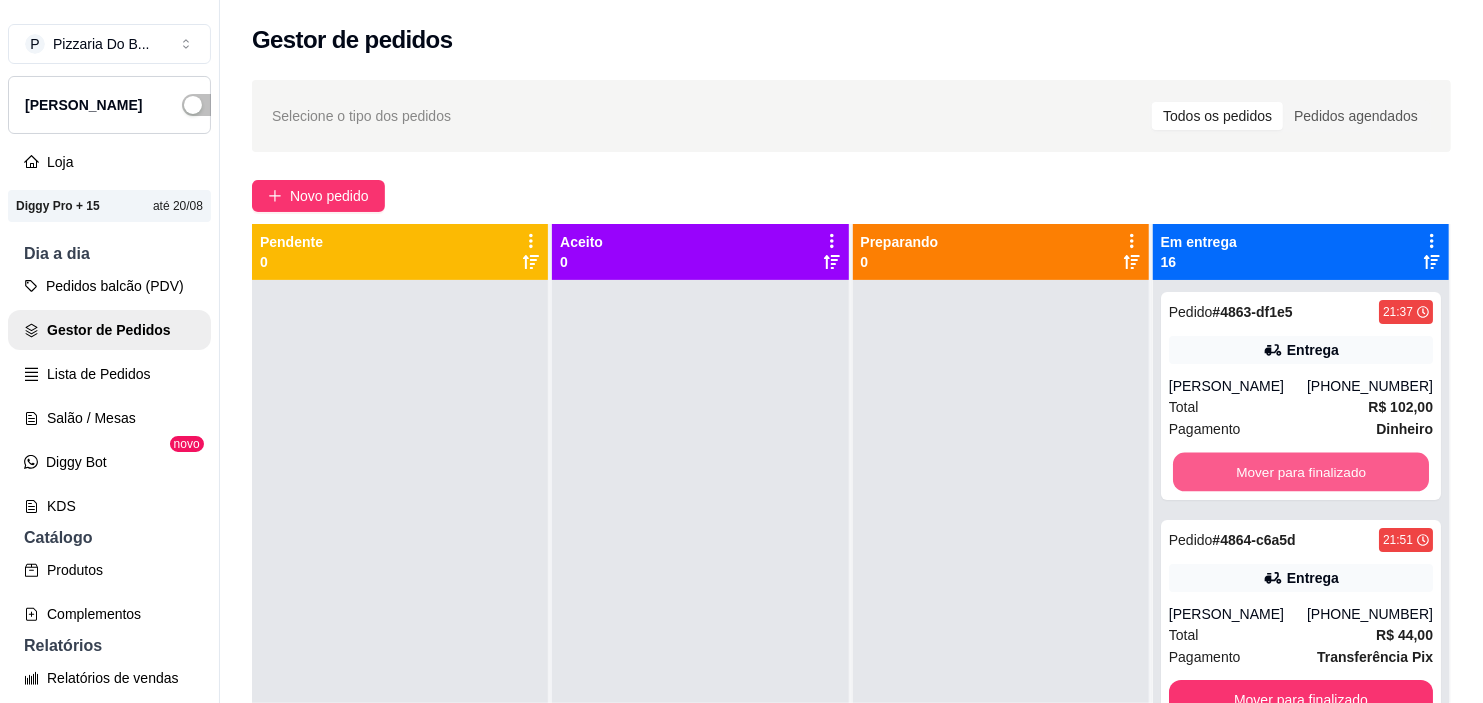 click on "Mover para finalizado" at bounding box center (1301, 472) 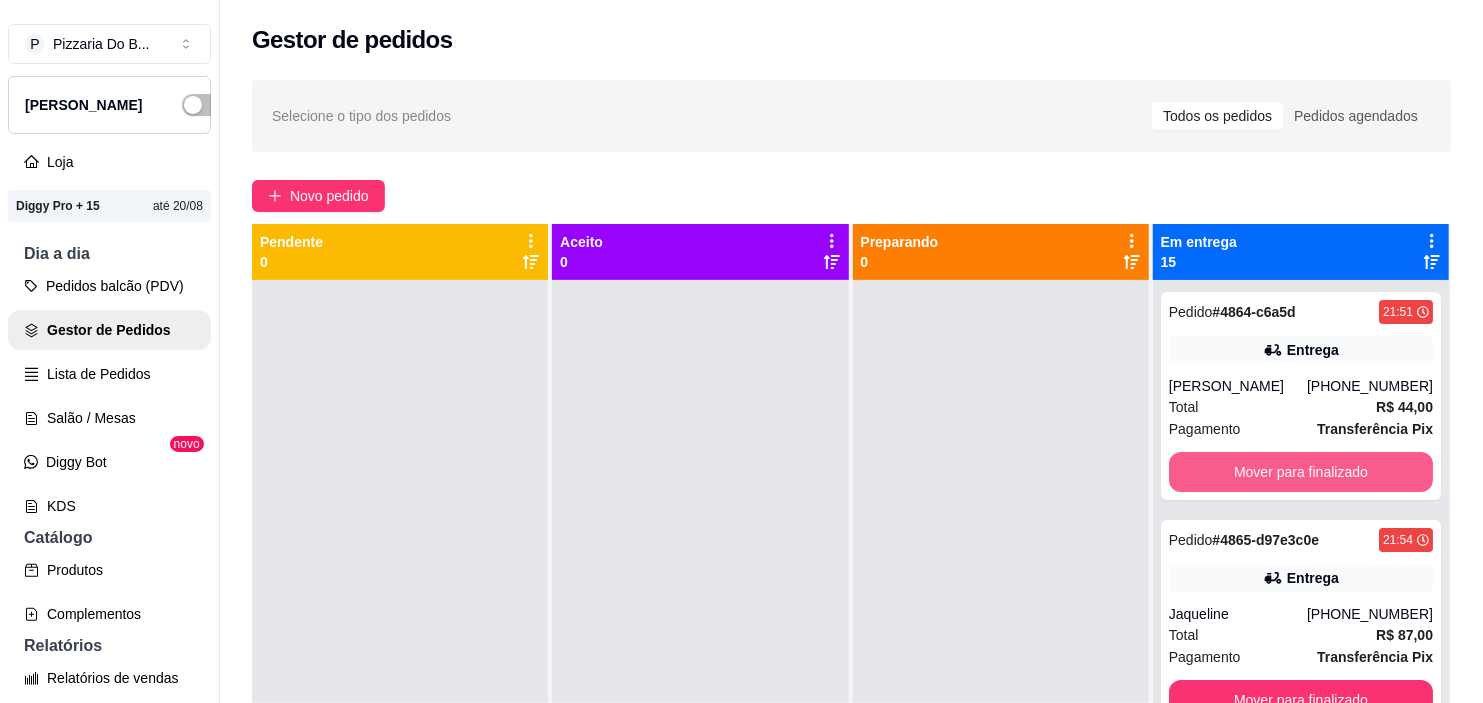 click on "Mover para finalizado" at bounding box center [1301, 472] 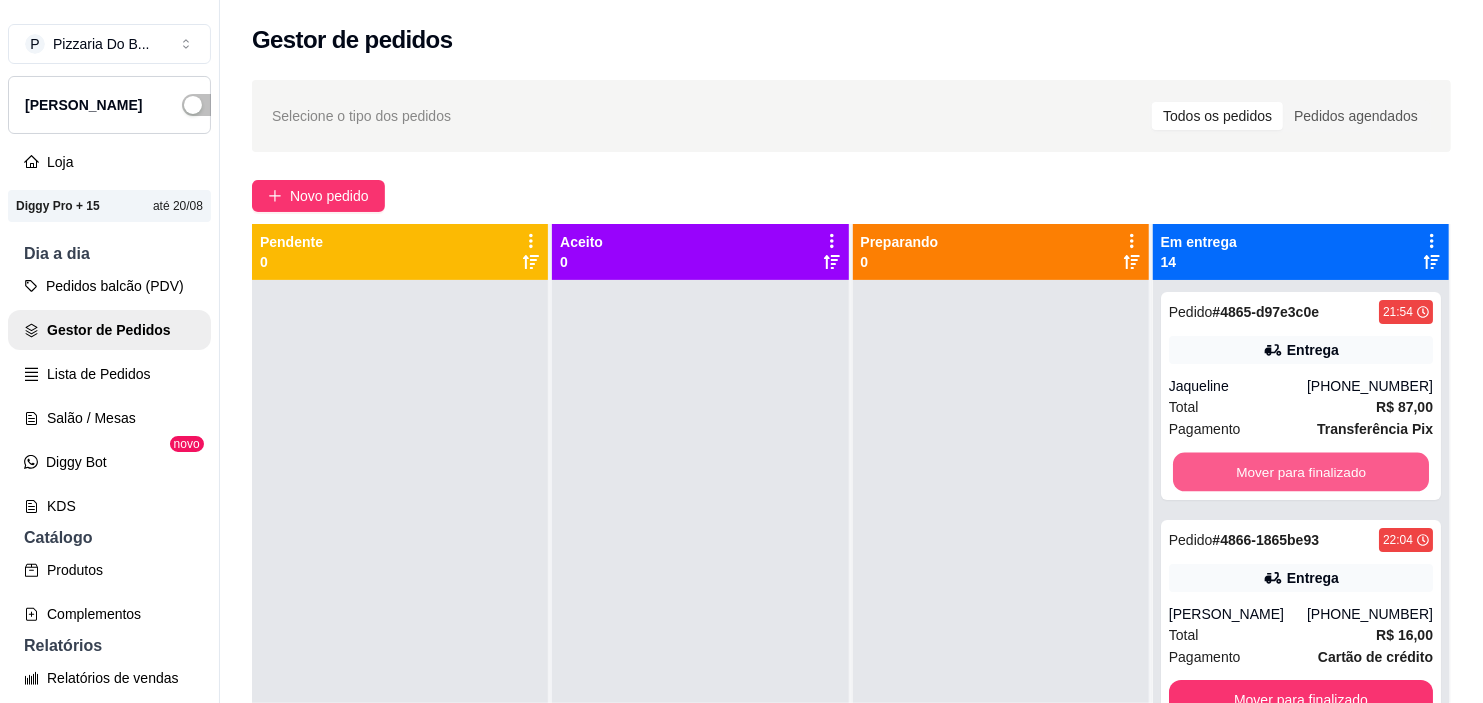 click on "Mover para finalizado" at bounding box center (1301, 472) 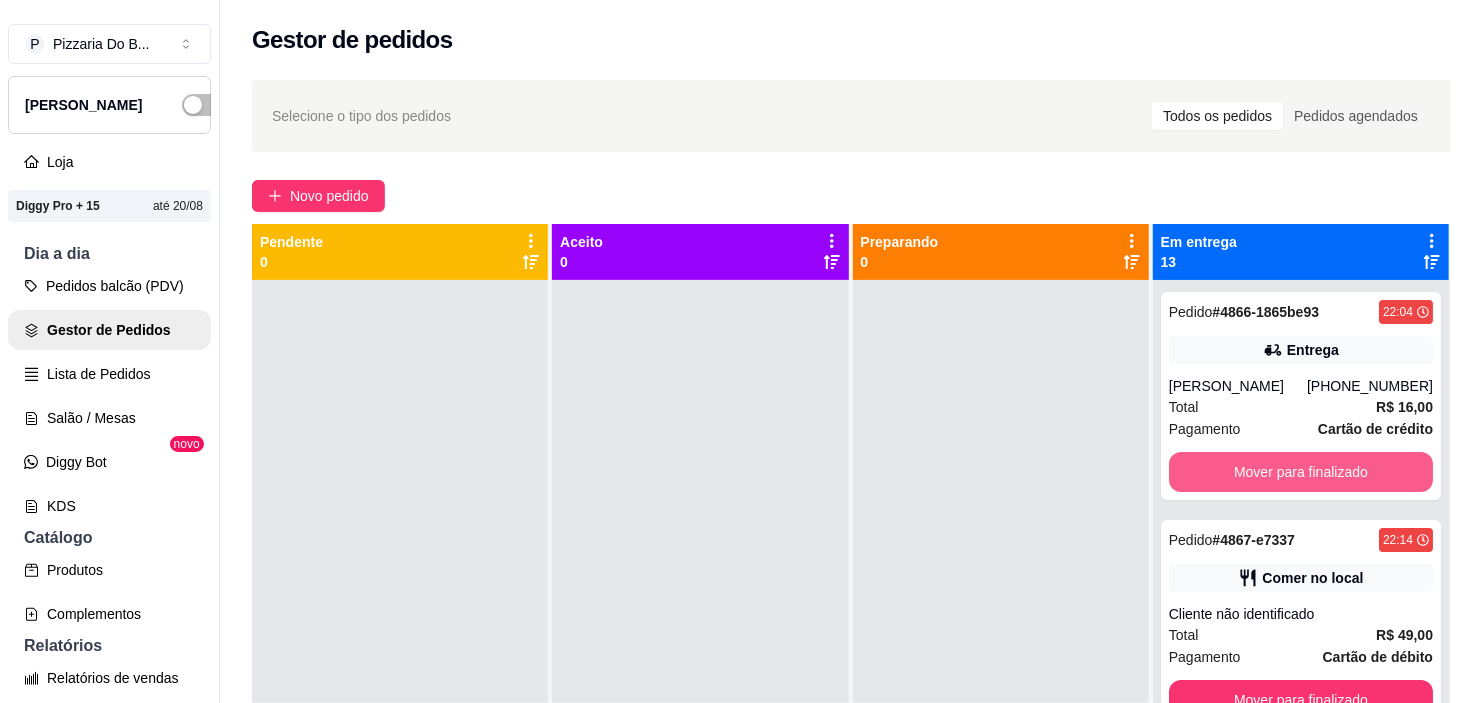 click on "Mover para finalizado" at bounding box center (1301, 472) 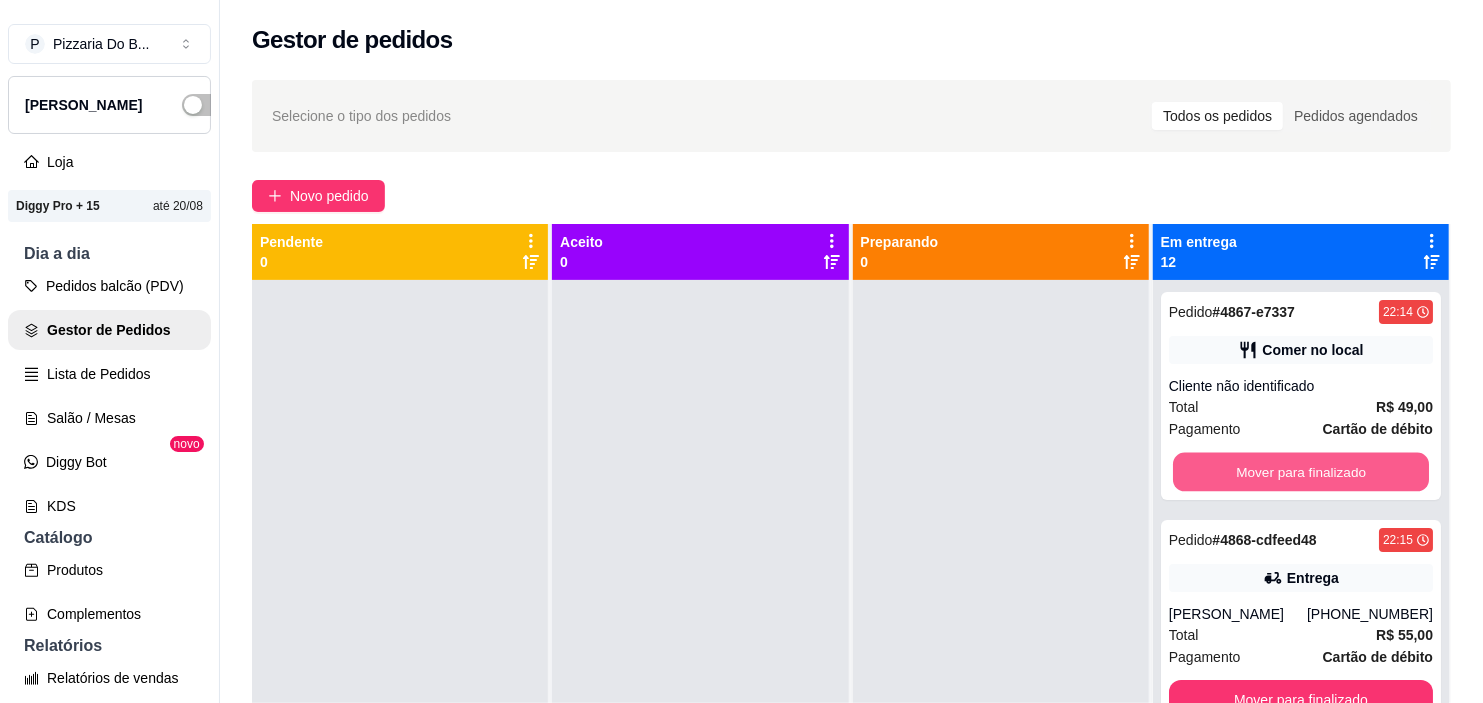 click on "Mover para finalizado" at bounding box center (1301, 472) 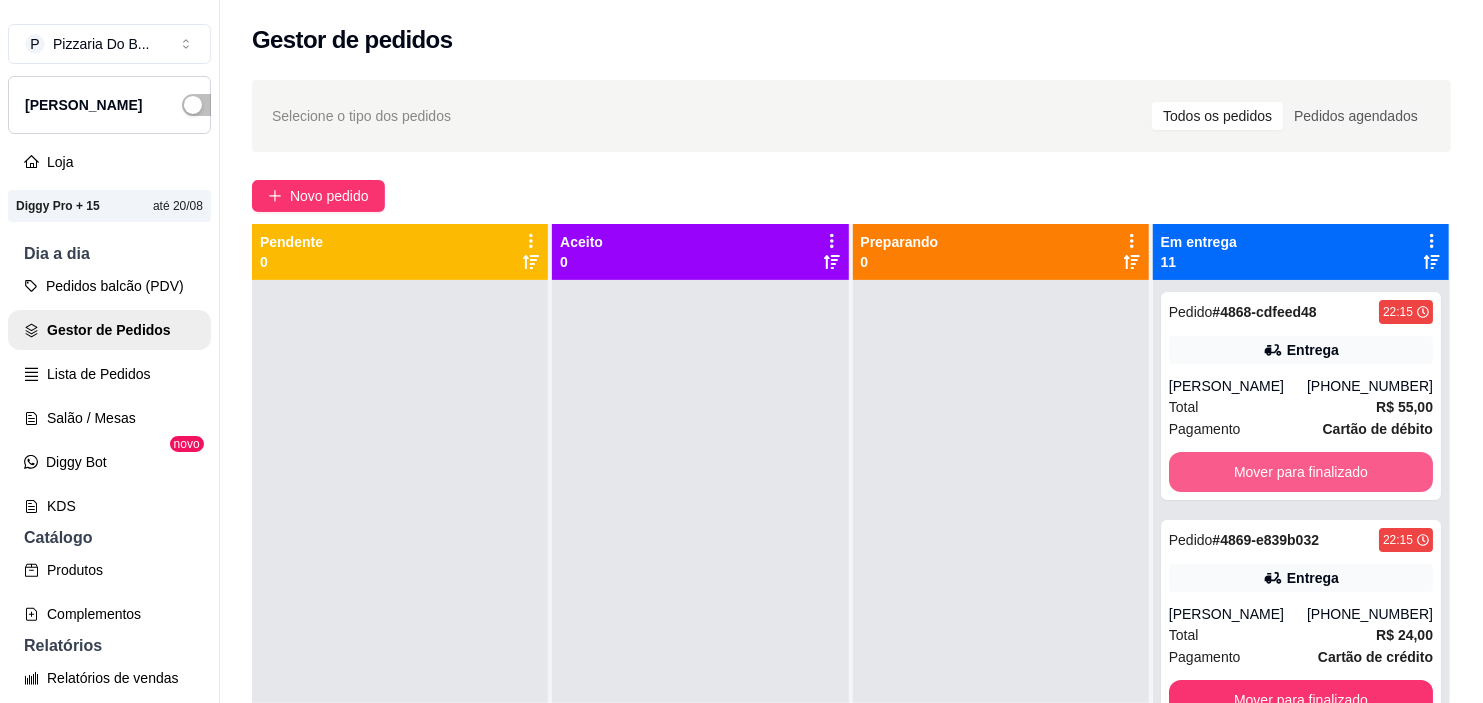 click on "Mover para finalizado" at bounding box center [1301, 472] 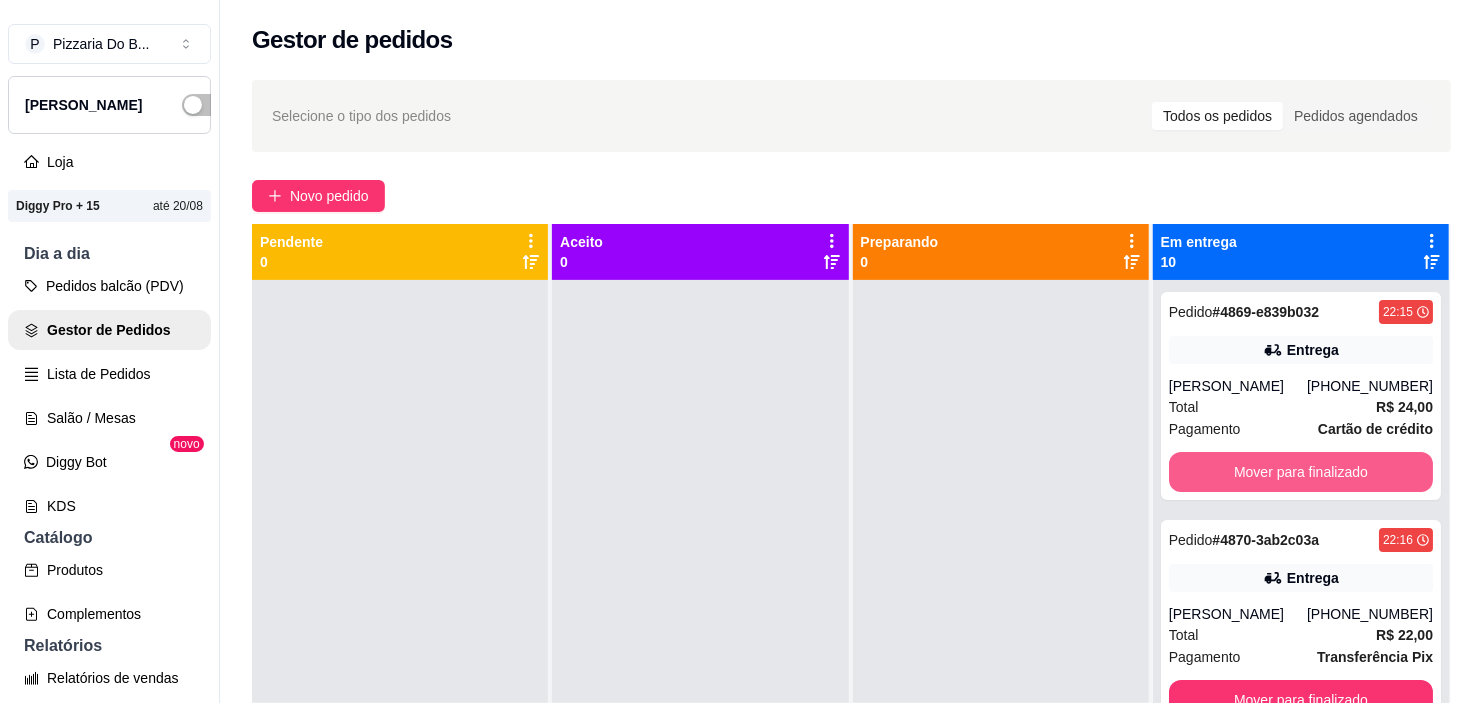 click on "Mover para finalizado" at bounding box center [1301, 472] 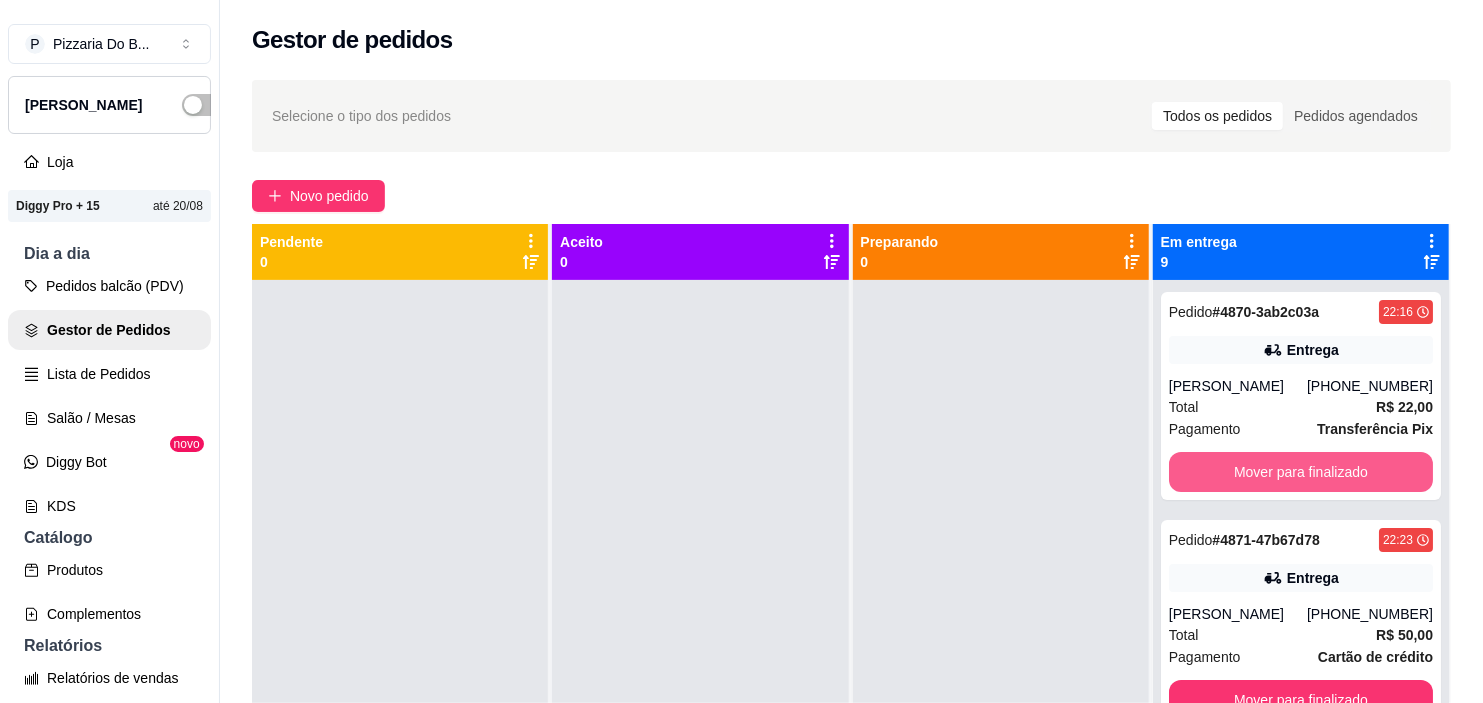 click on "Mover para finalizado" at bounding box center [1301, 472] 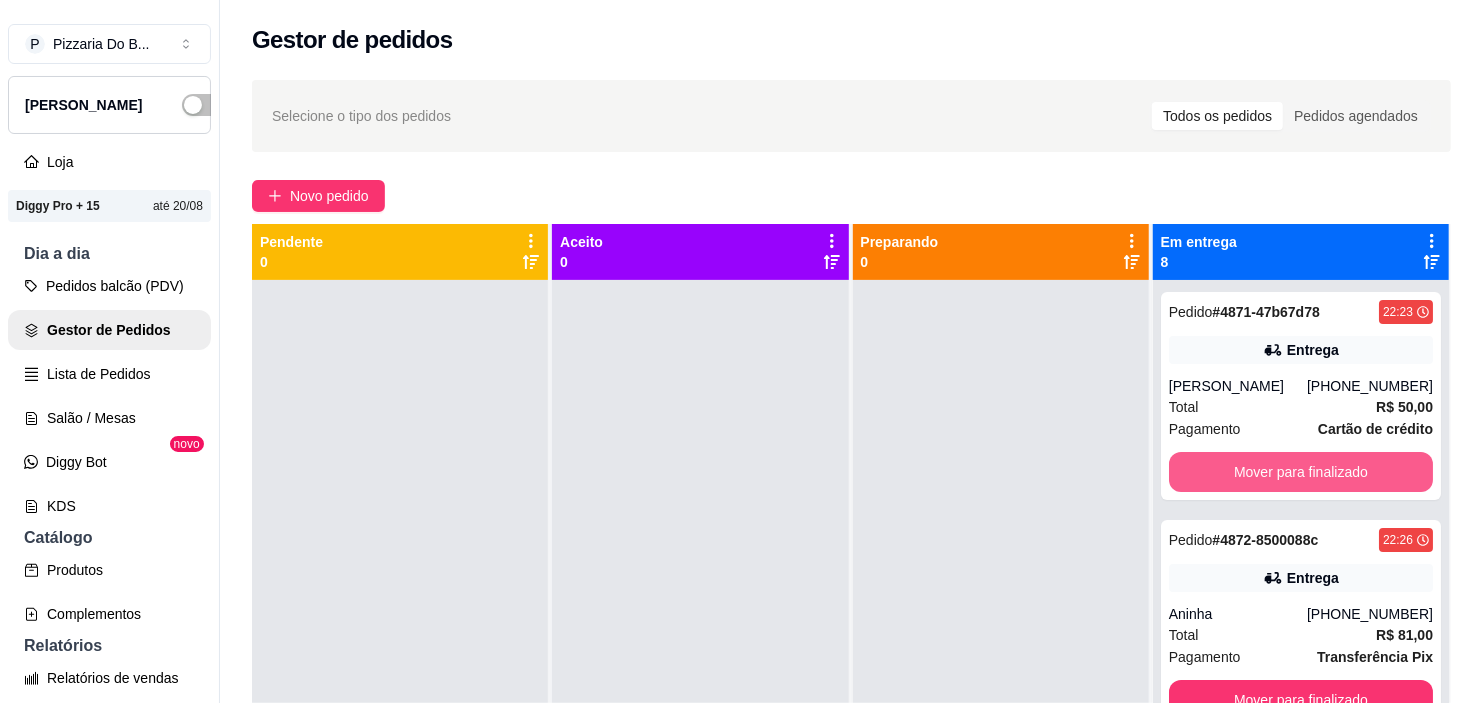click on "Mover para finalizado" at bounding box center (1301, 472) 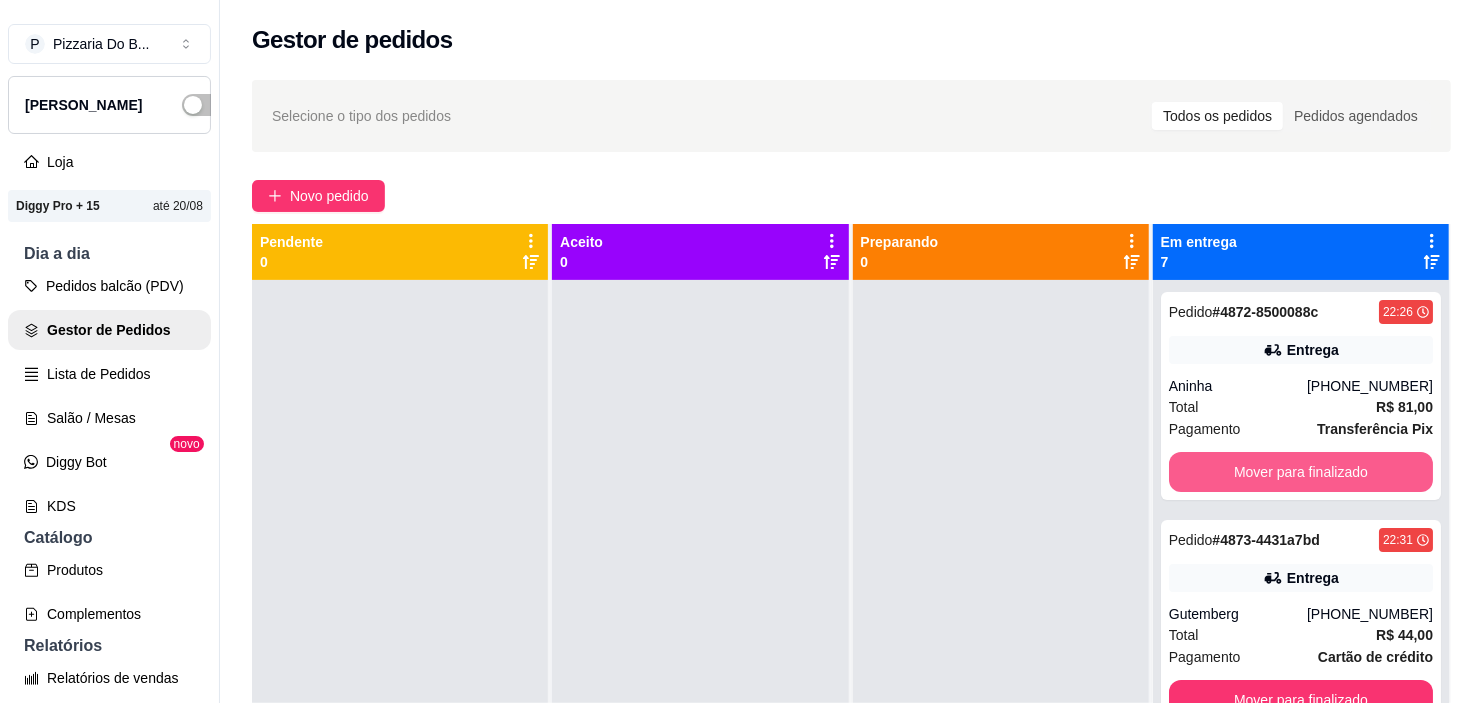 click on "Mover para finalizado" at bounding box center (1301, 472) 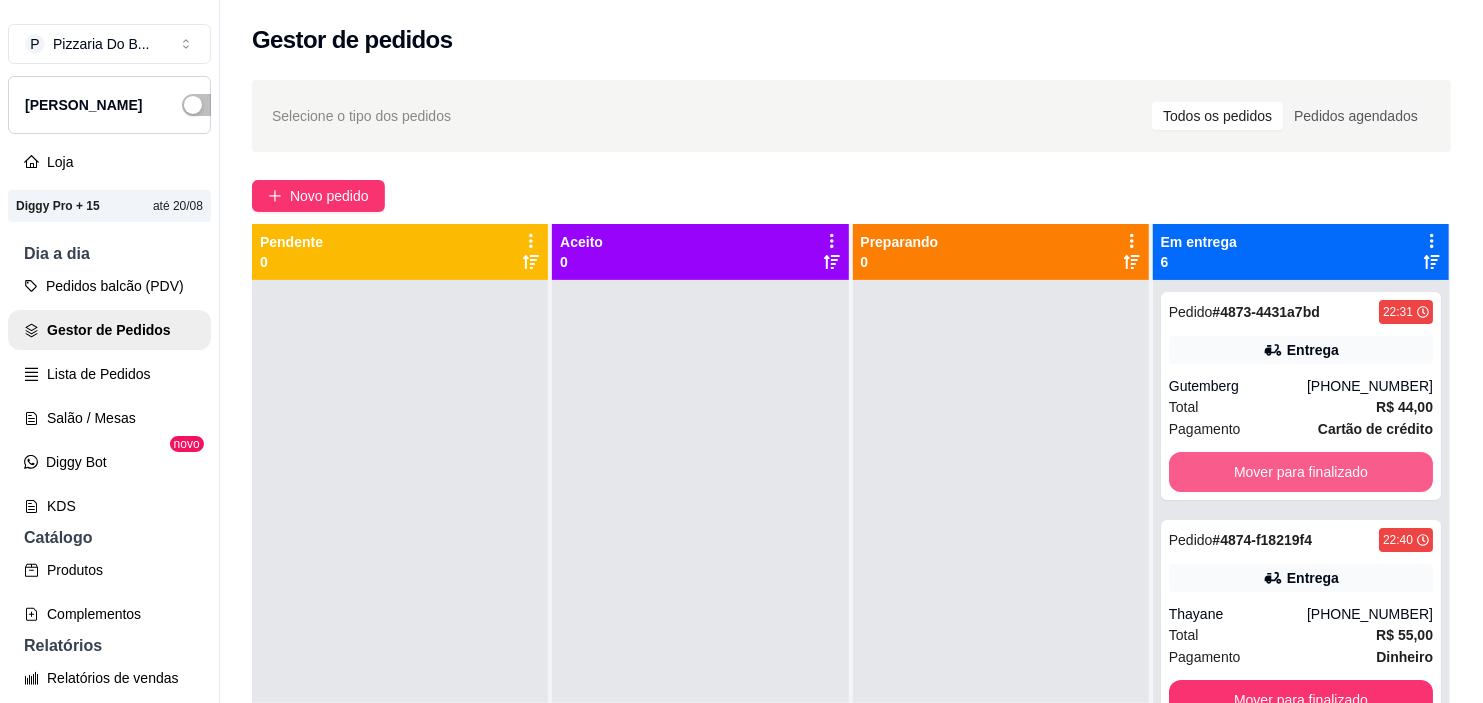 click on "Mover para finalizado" at bounding box center (1301, 472) 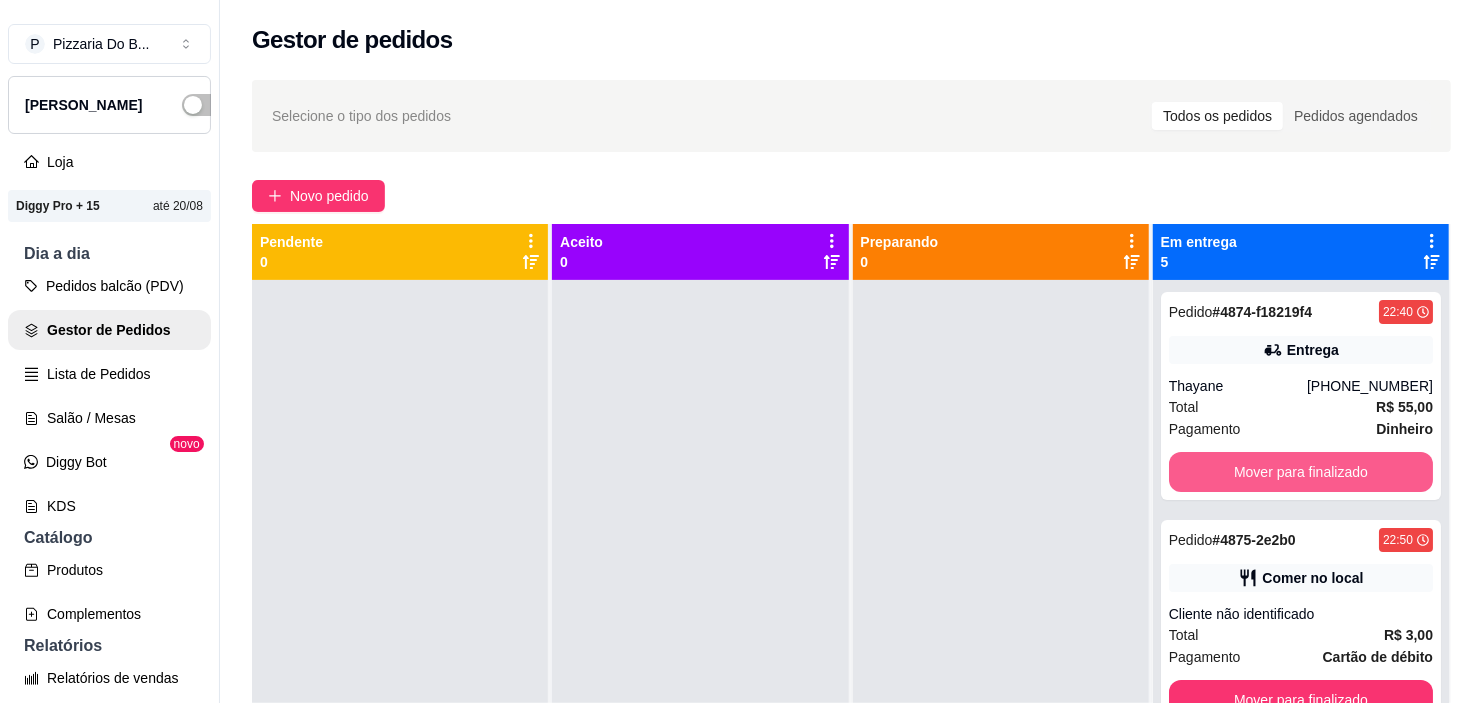 click on "Mover para finalizado" at bounding box center (1301, 472) 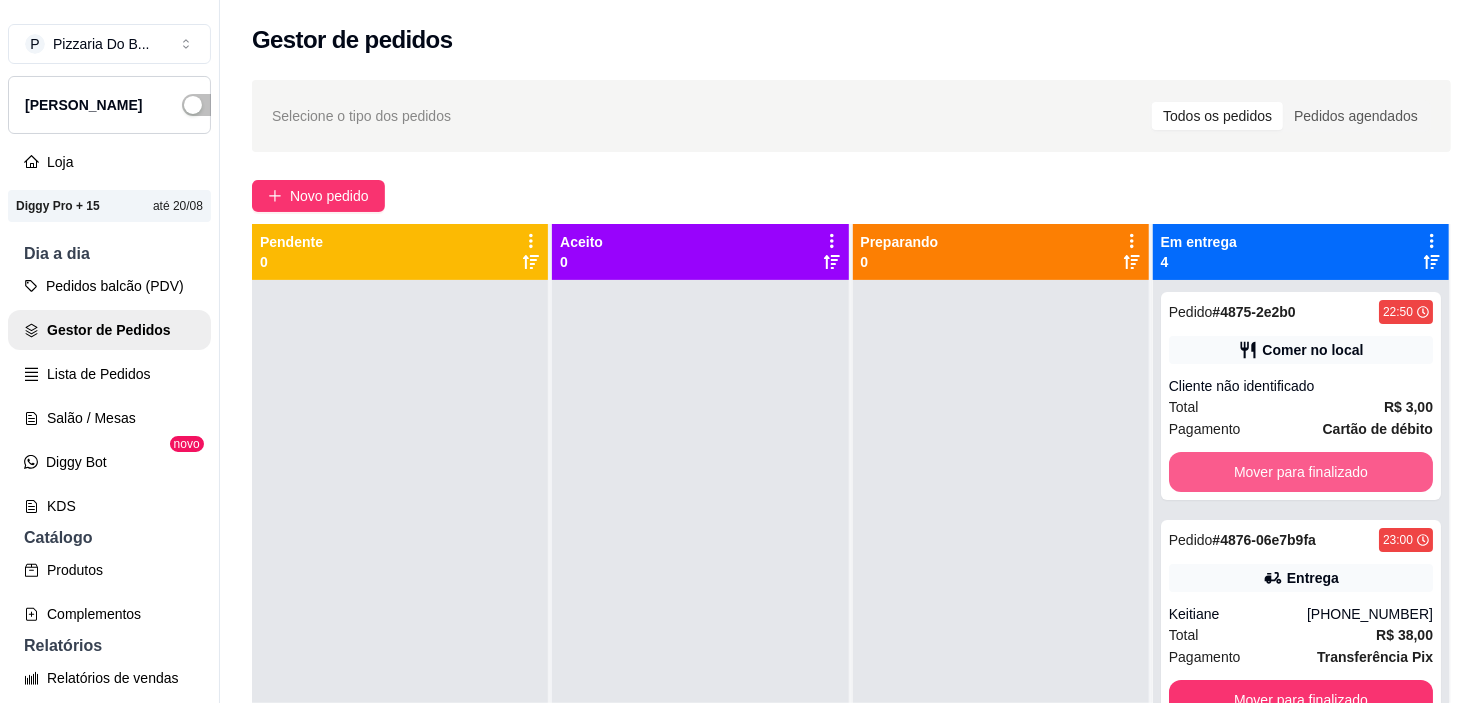 click on "Mover para finalizado" at bounding box center (1301, 472) 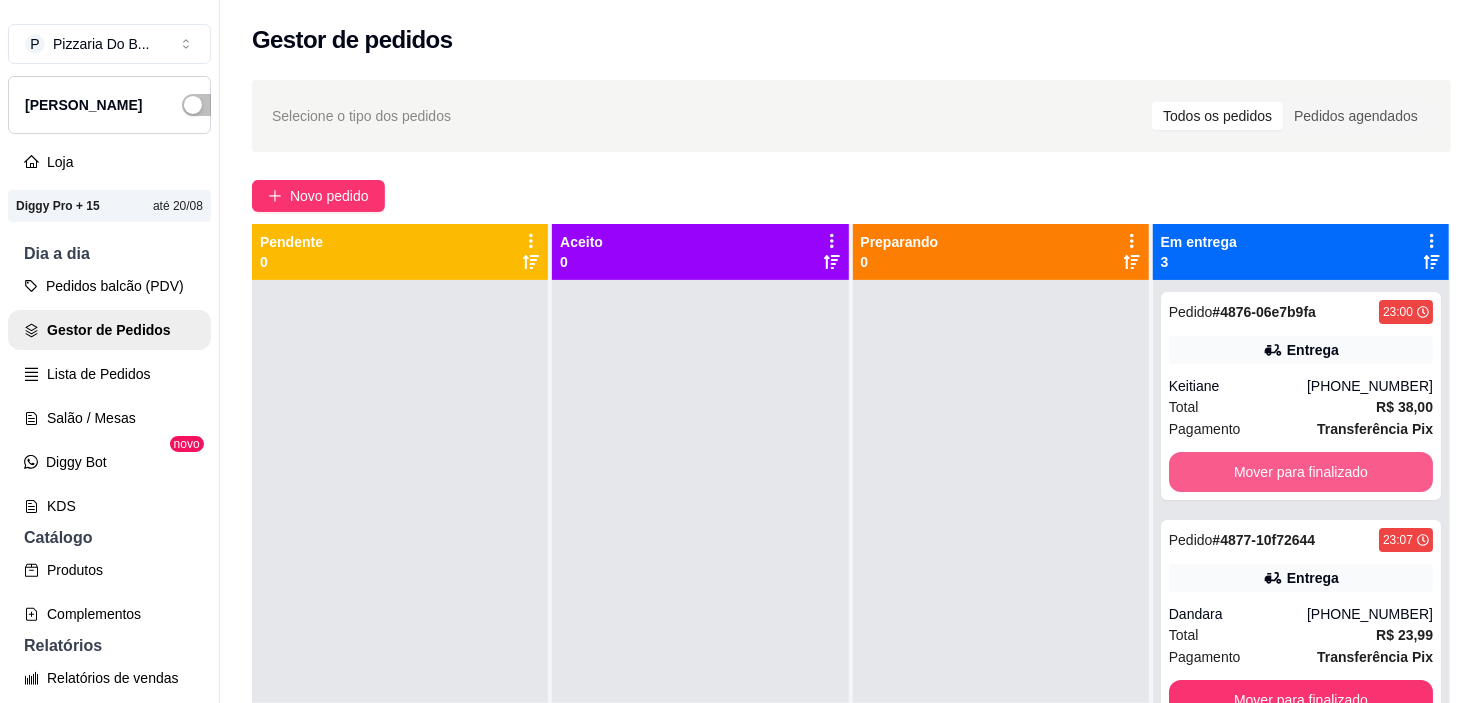 click on "Mover para finalizado" at bounding box center [1301, 472] 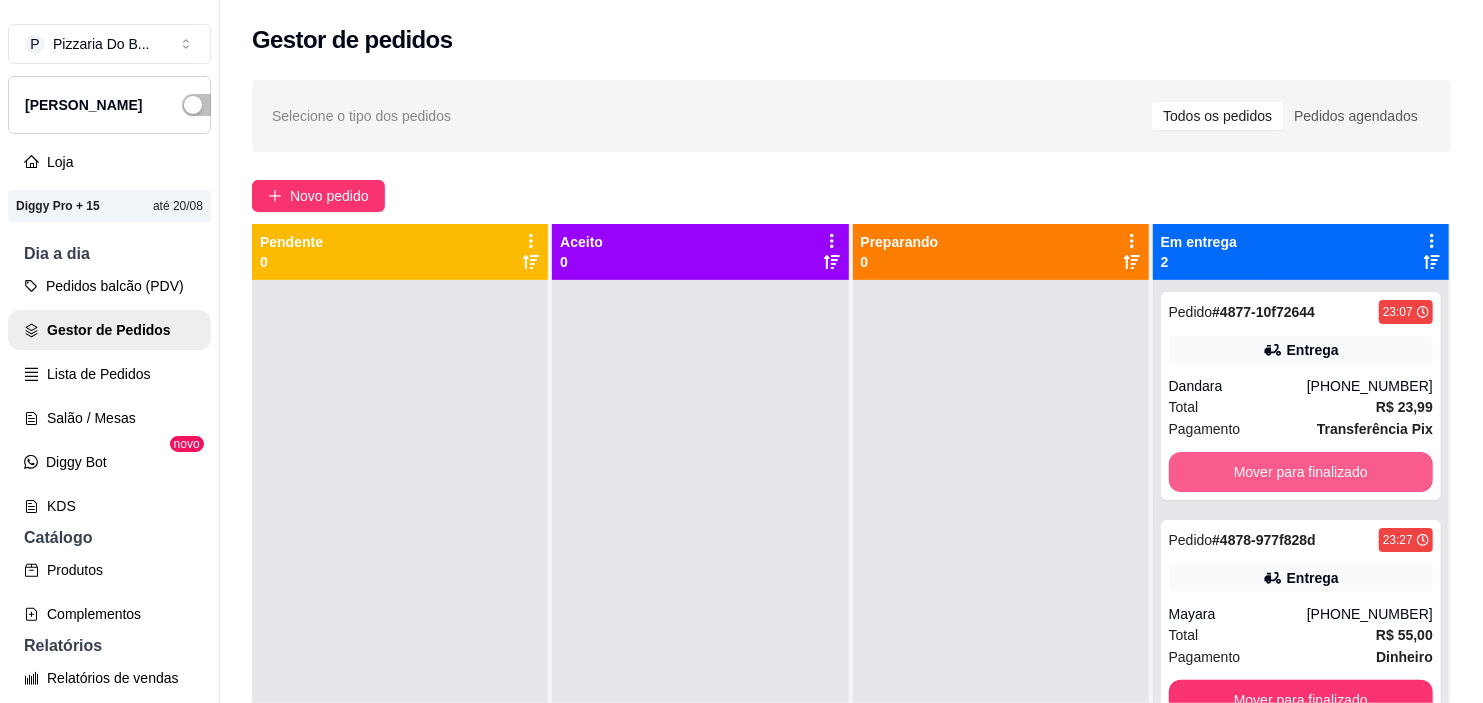 click on "Mover para finalizado" at bounding box center (1301, 472) 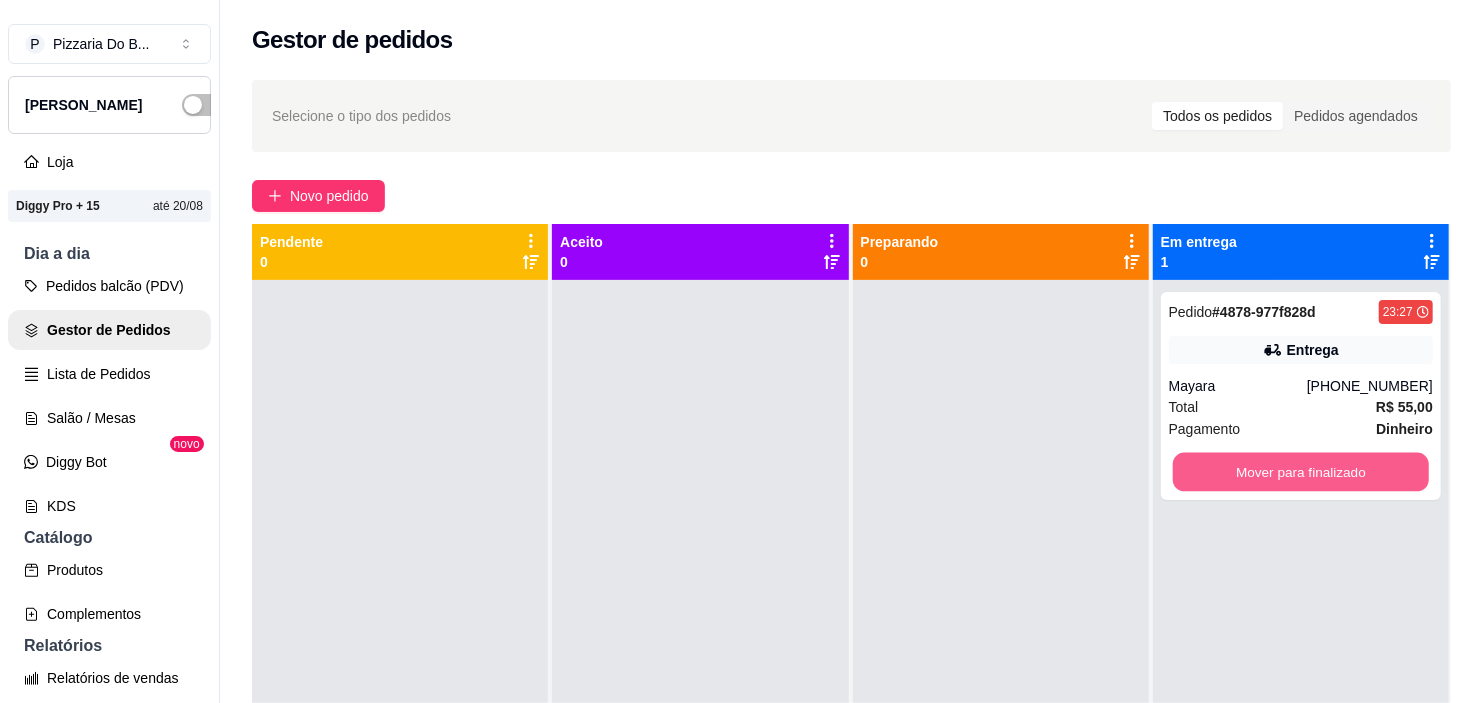 click on "Mover para finalizado" at bounding box center (1301, 472) 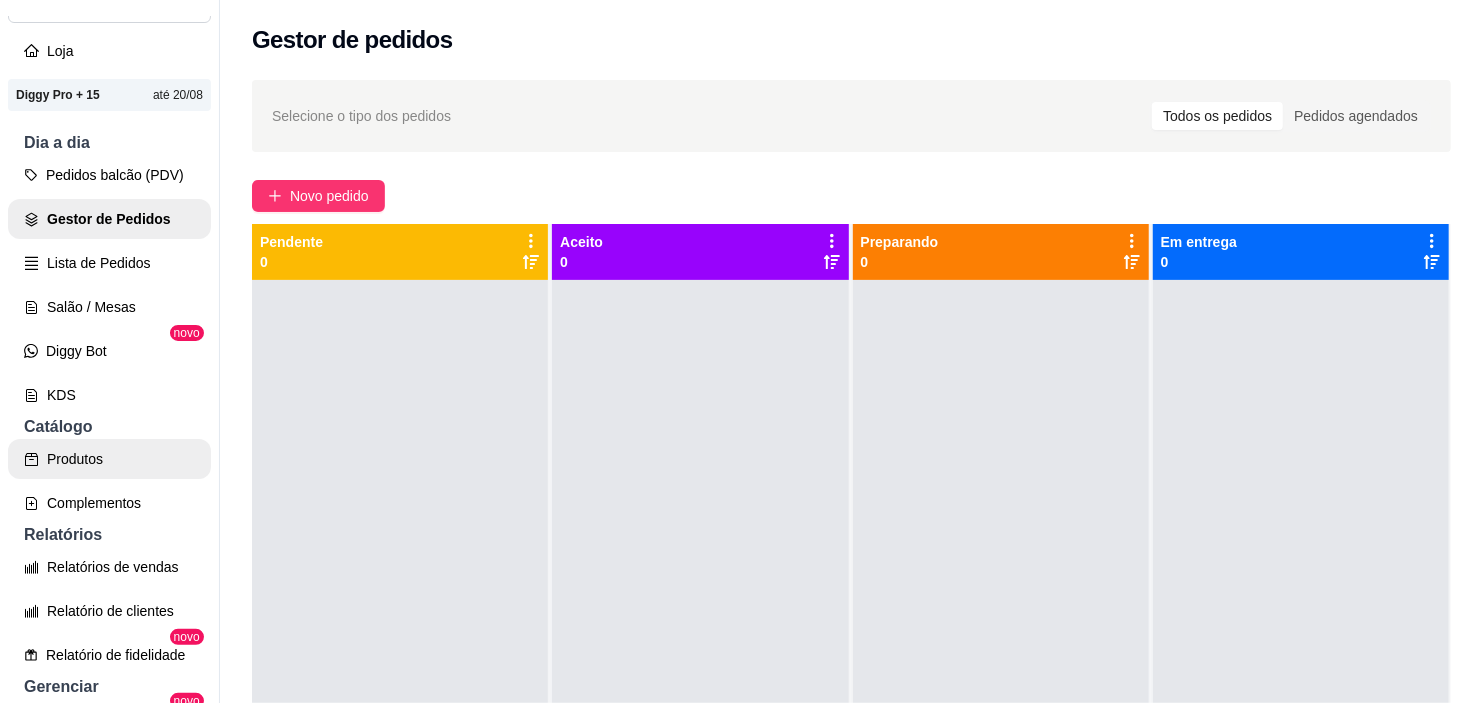 scroll, scrollTop: 333, scrollLeft: 0, axis: vertical 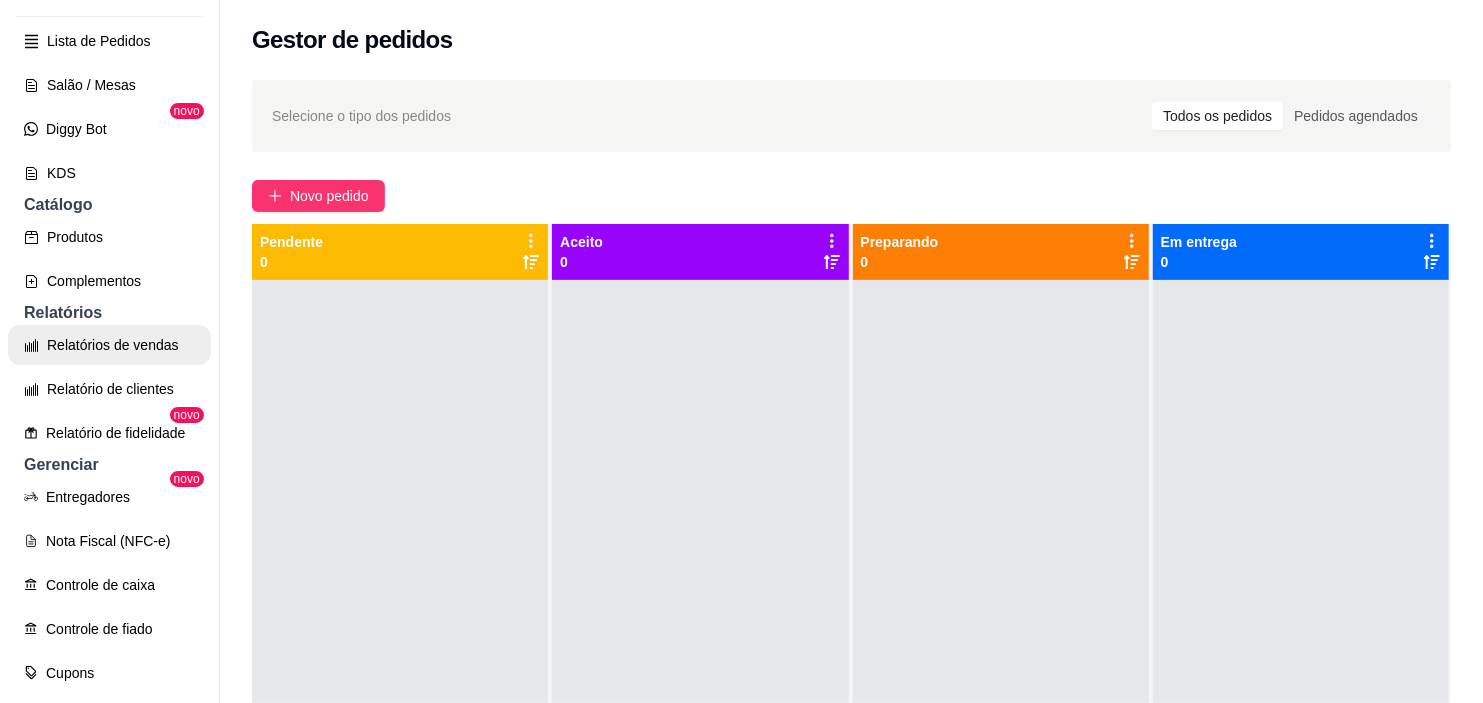 click on "Relatórios de vendas" at bounding box center [109, 345] 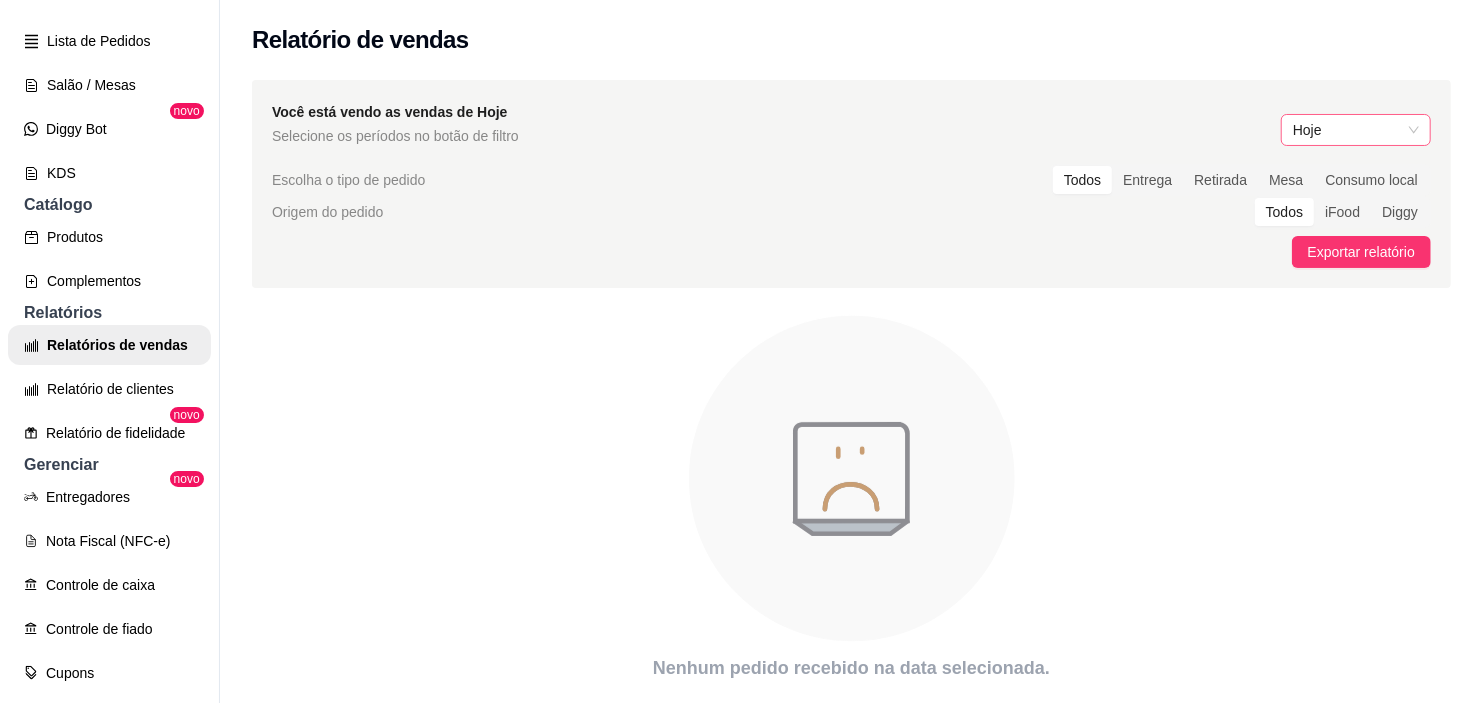 click on "Hoje" at bounding box center (1356, 130) 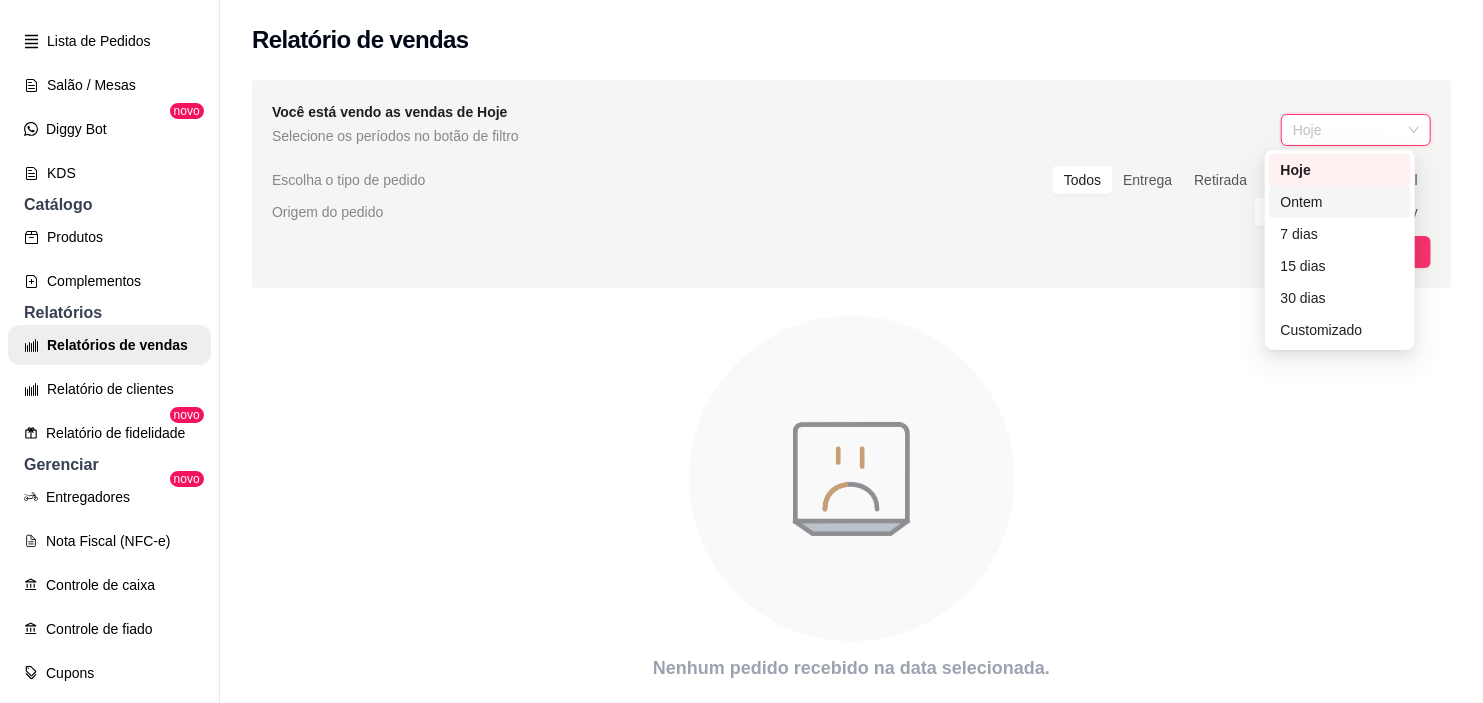 click on "Ontem" at bounding box center [1340, 202] 